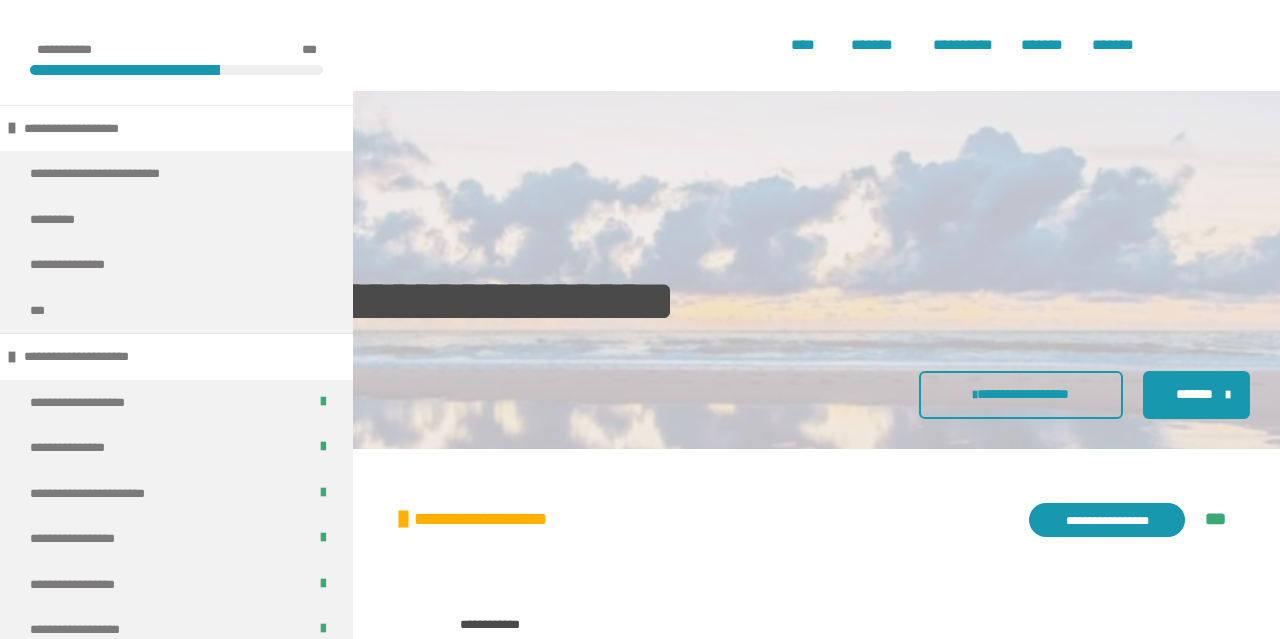 scroll, scrollTop: 3623, scrollLeft: 0, axis: vertical 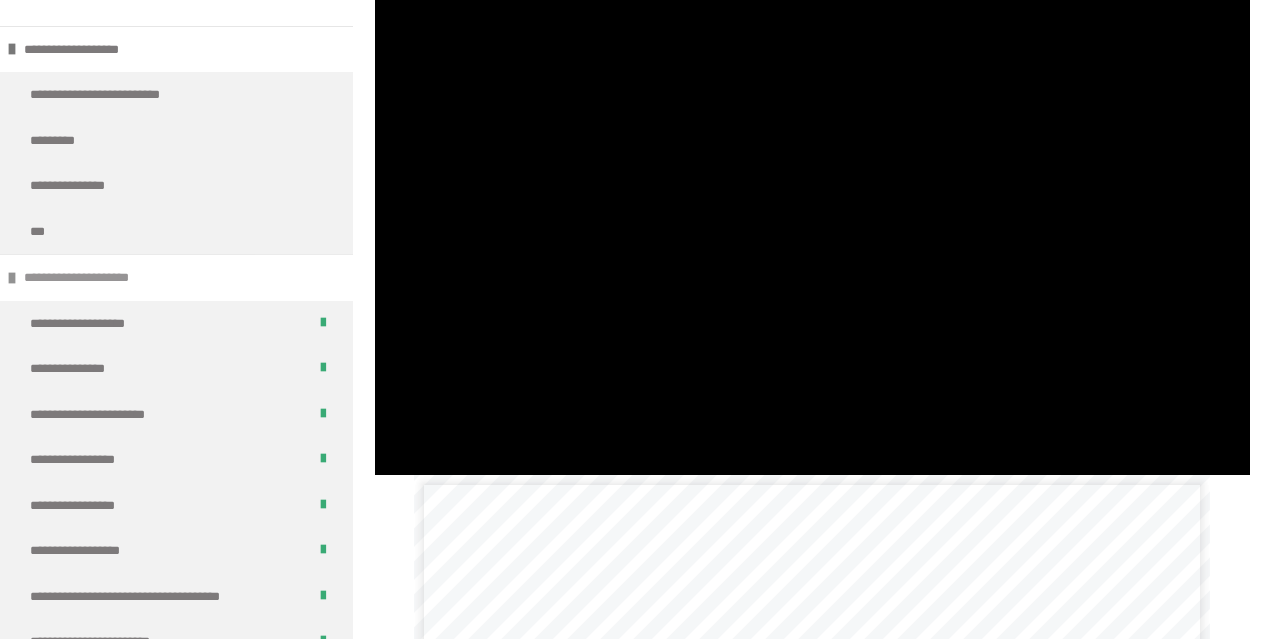 click on "**********" at bounding box center [176, 277] 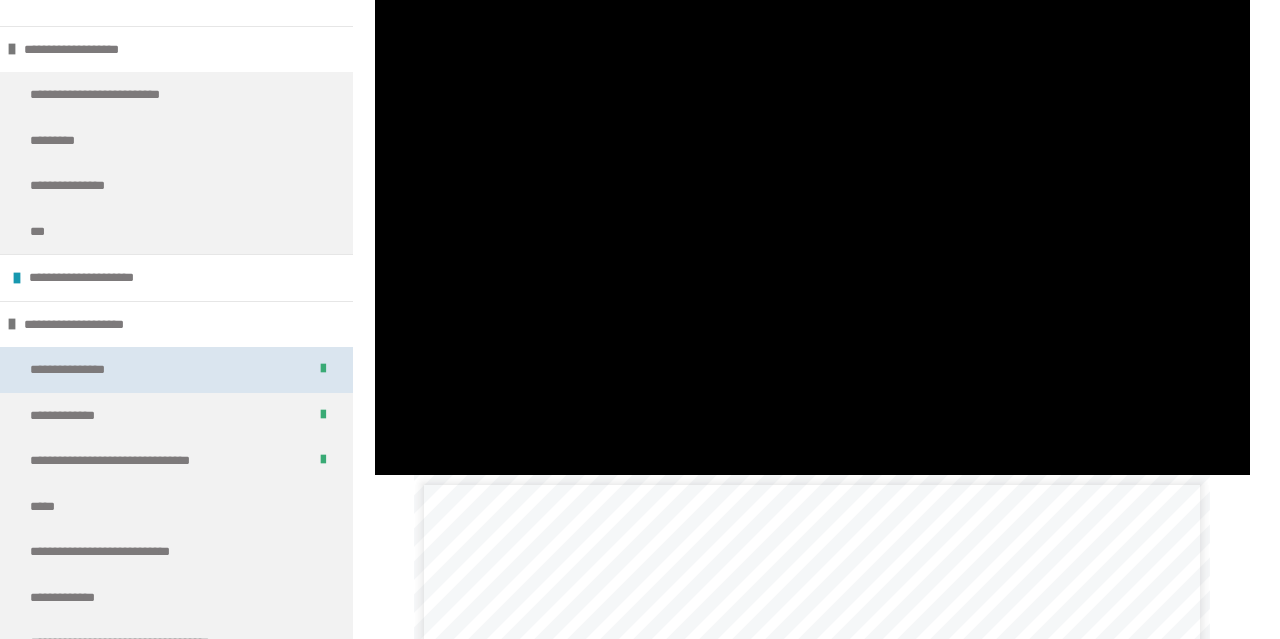 click on "**********" at bounding box center [176, 370] 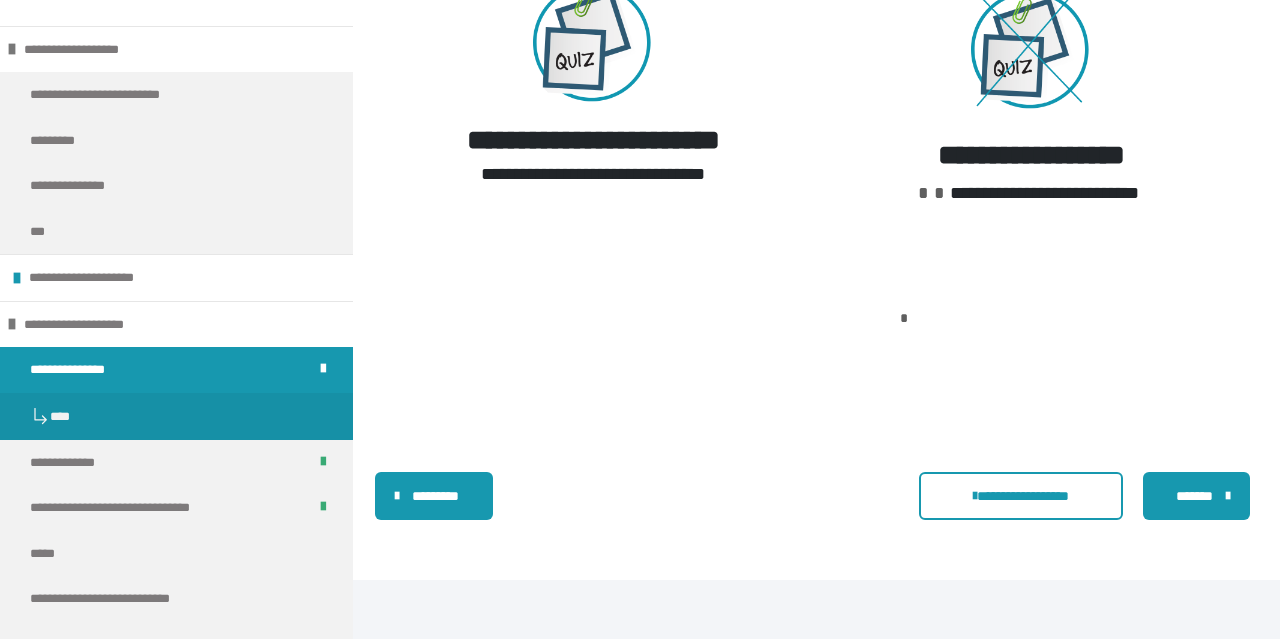 scroll, scrollTop: 4711, scrollLeft: 0, axis: vertical 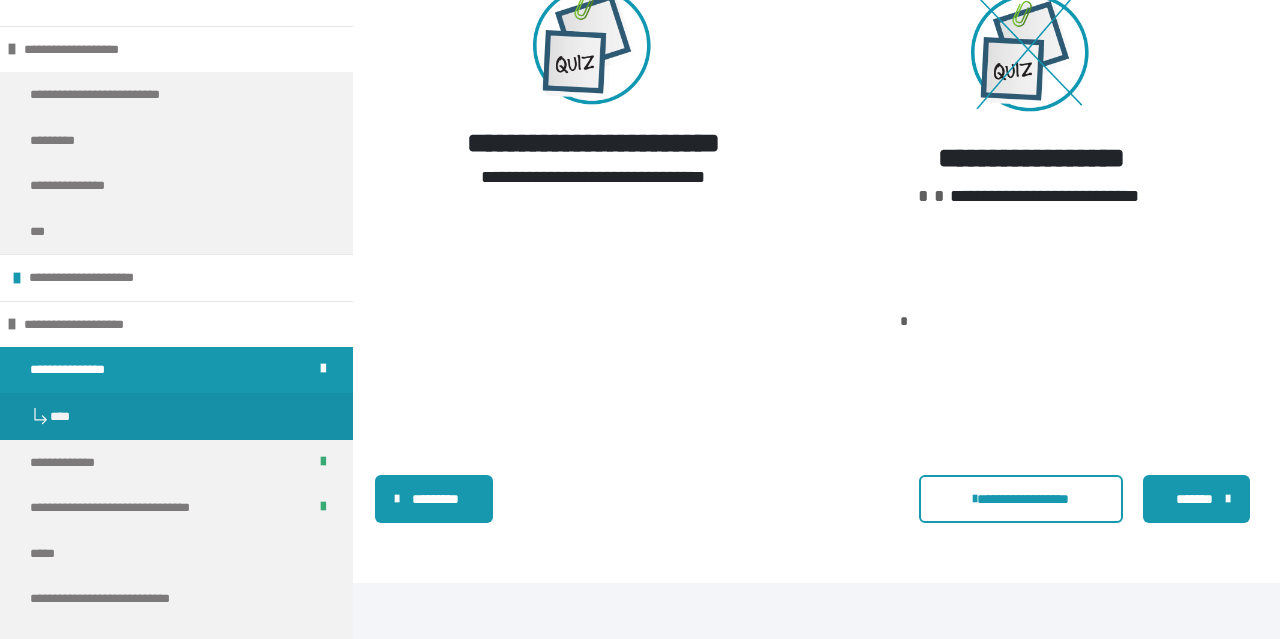 click at bounding box center (593, 42) 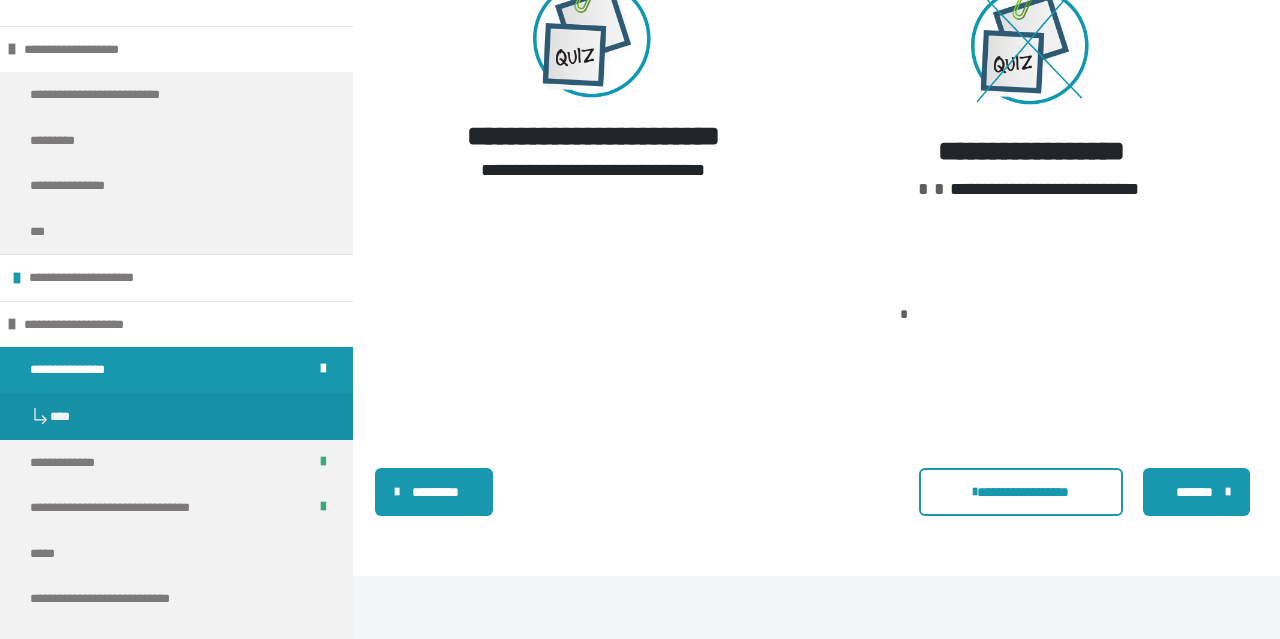 scroll, scrollTop: 4786, scrollLeft: 0, axis: vertical 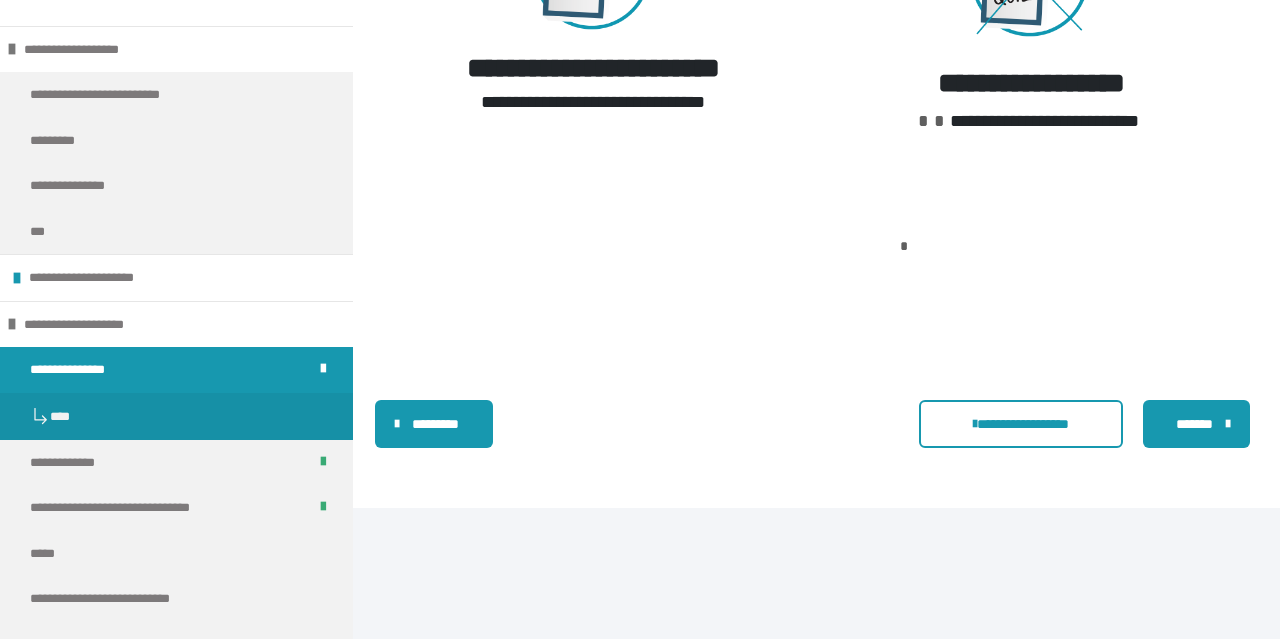 click on "**********" at bounding box center [1084, 424] 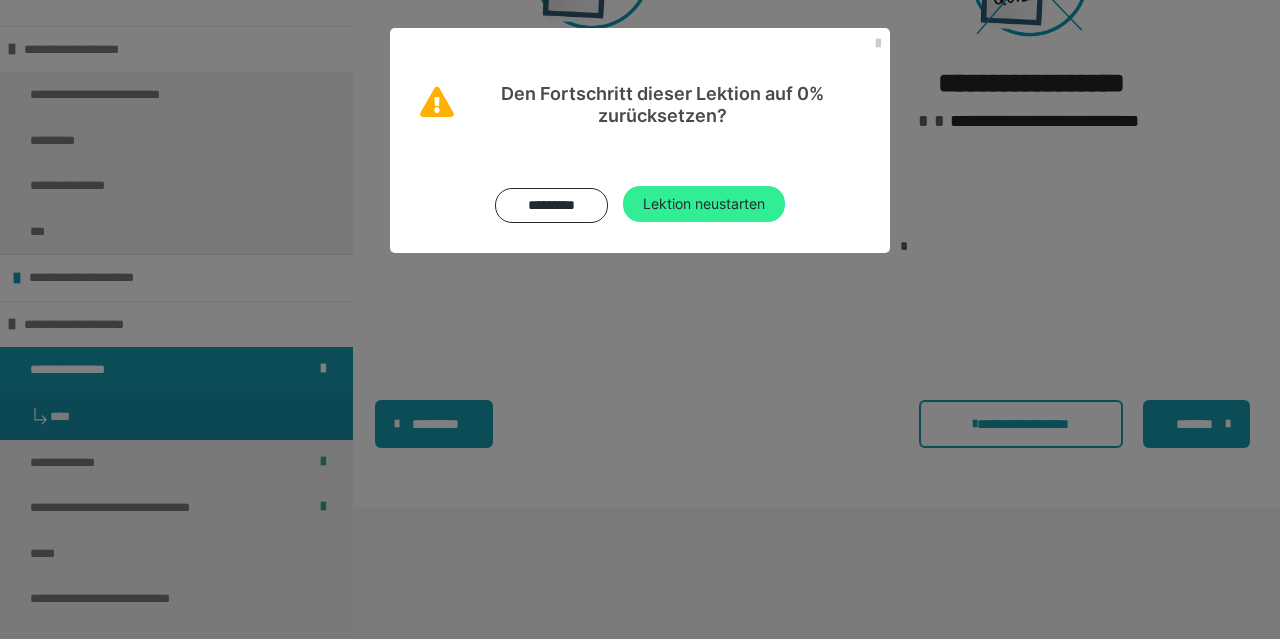 click on "Lektion neustarten" at bounding box center (704, 204) 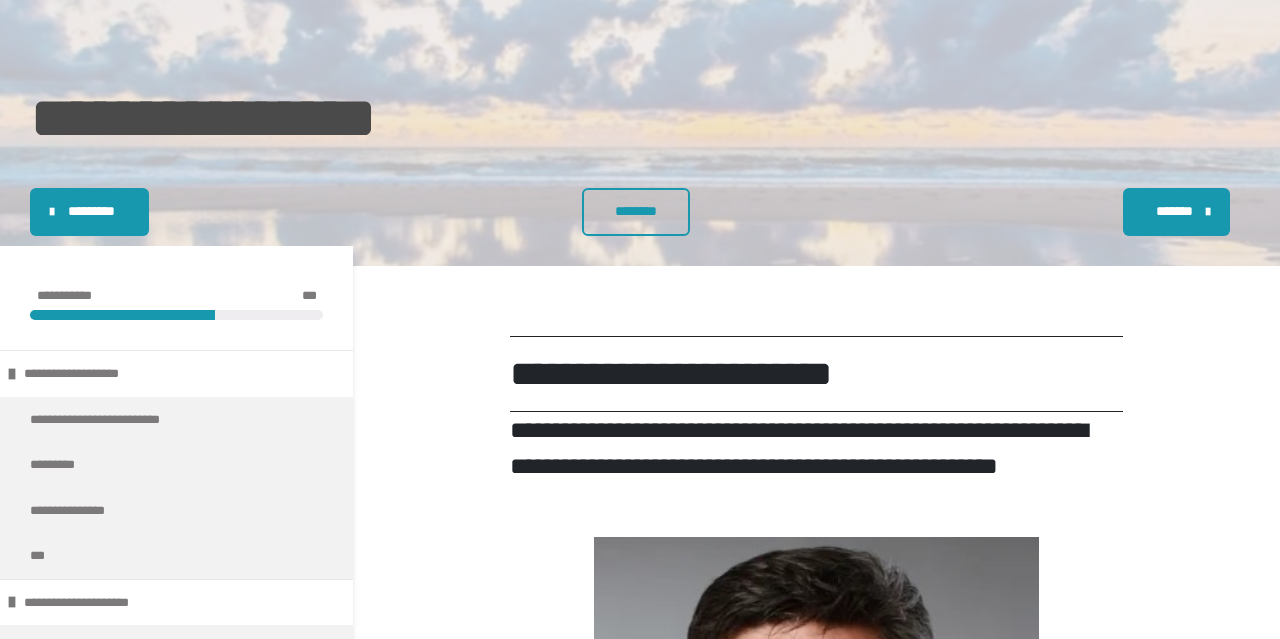 scroll, scrollTop: 181, scrollLeft: 0, axis: vertical 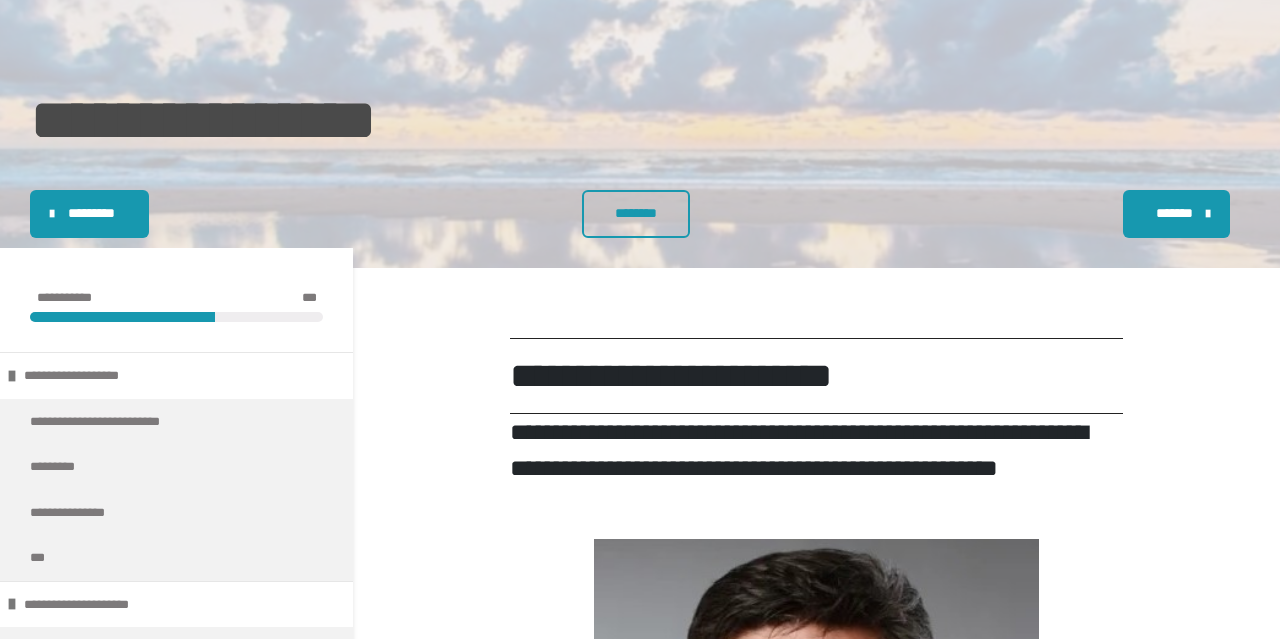 click on "********" at bounding box center (636, 213) 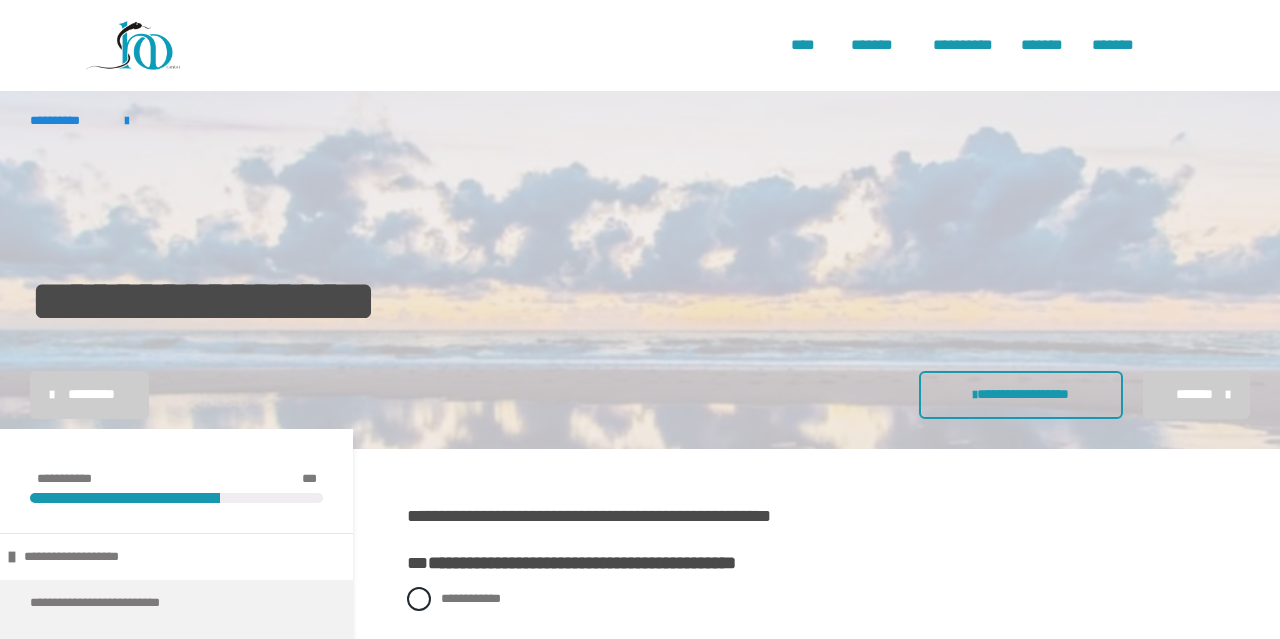 scroll, scrollTop: 29, scrollLeft: 0, axis: vertical 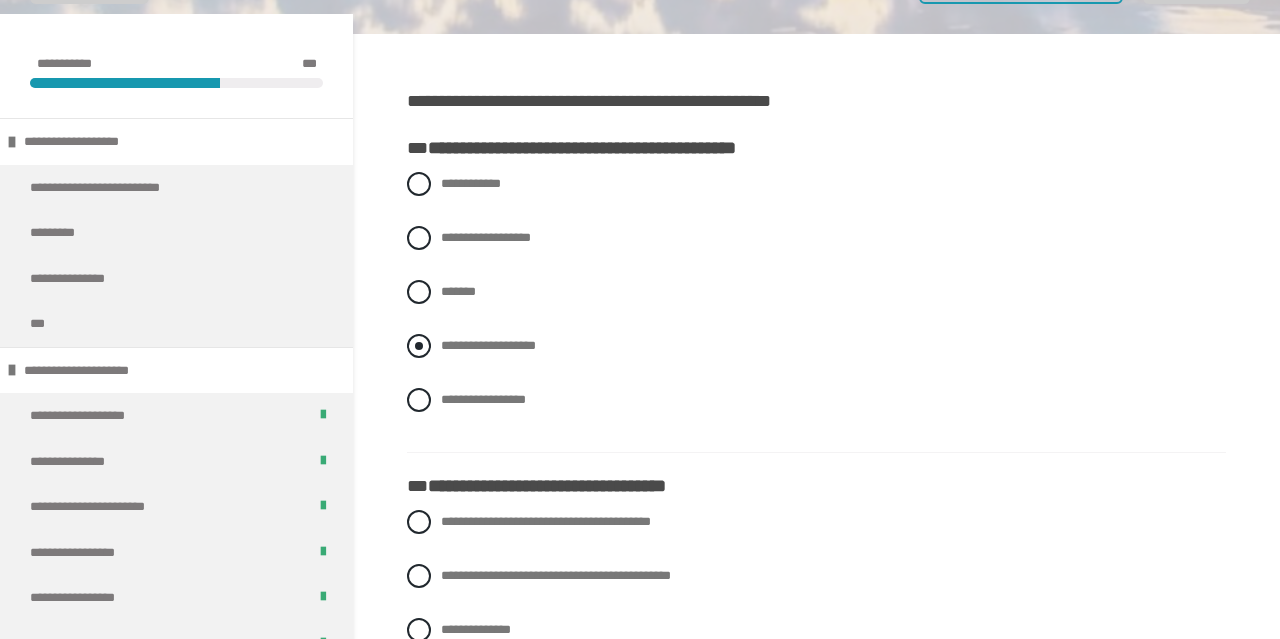 click on "**********" at bounding box center (488, 345) 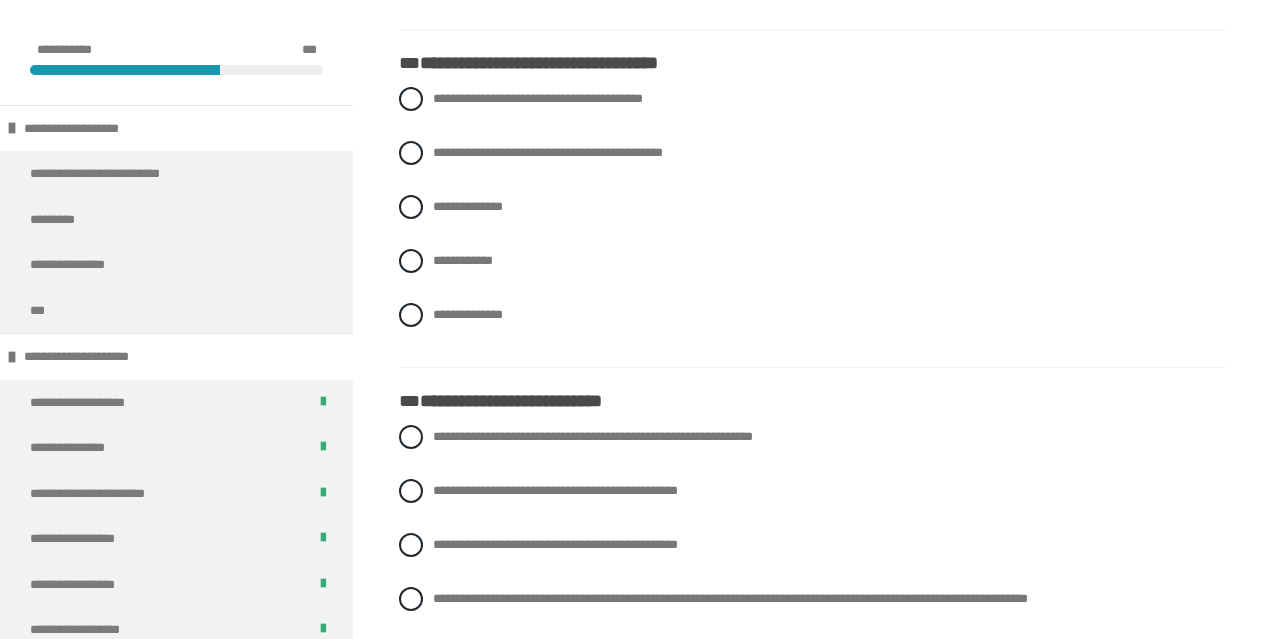 scroll, scrollTop: 840, scrollLeft: 0, axis: vertical 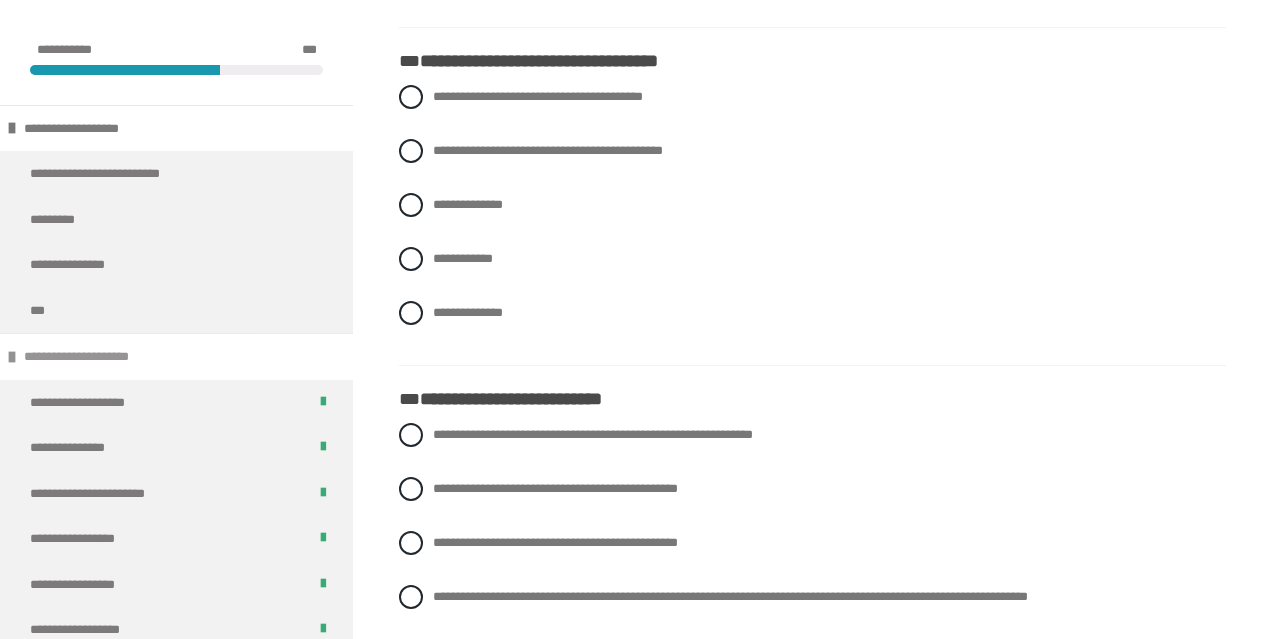 click on "**********" at bounding box center (94, 357) 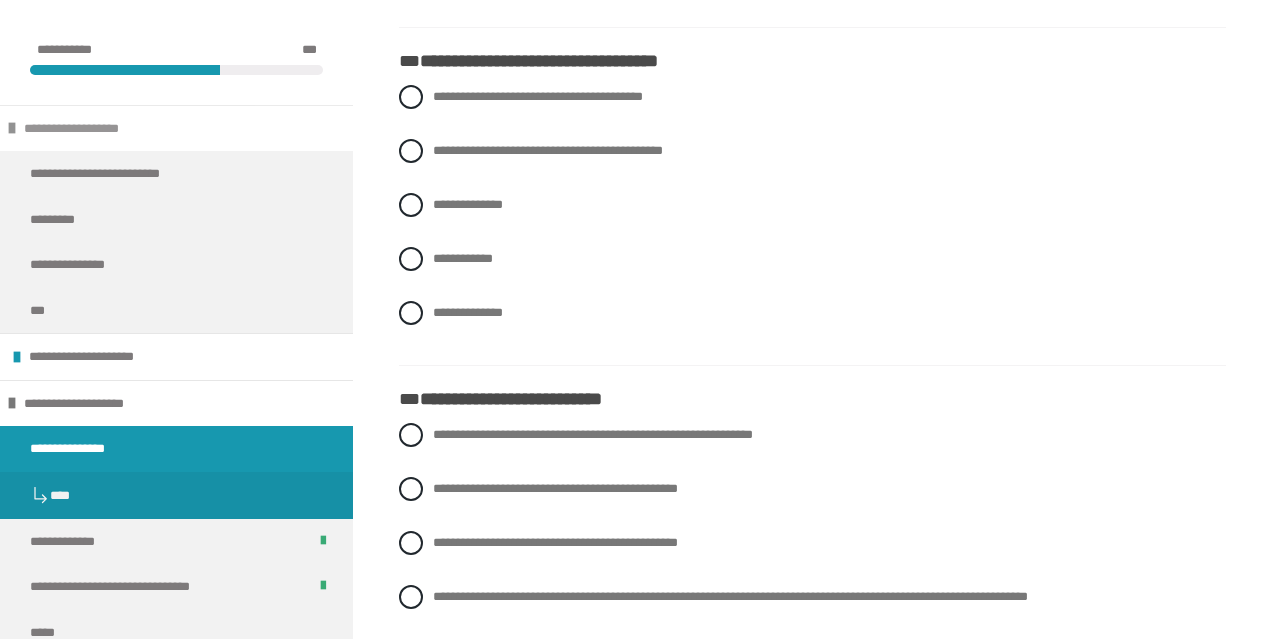 click on "**********" at bounding box center [94, 129] 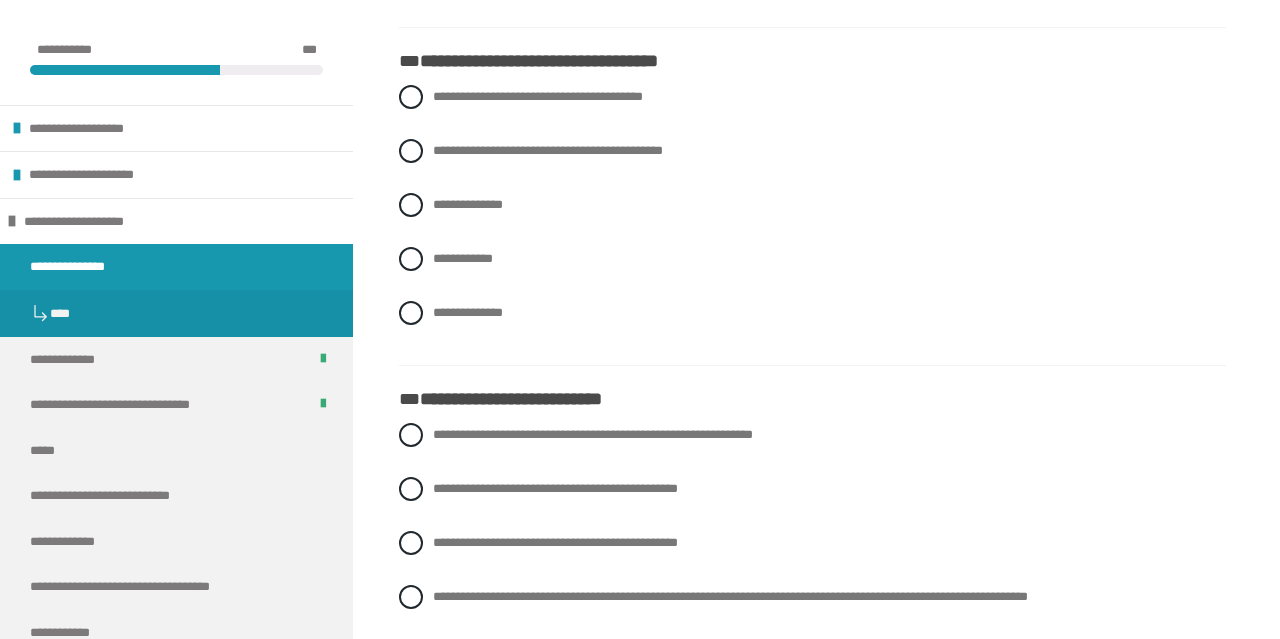 scroll, scrollTop: 842, scrollLeft: 0, axis: vertical 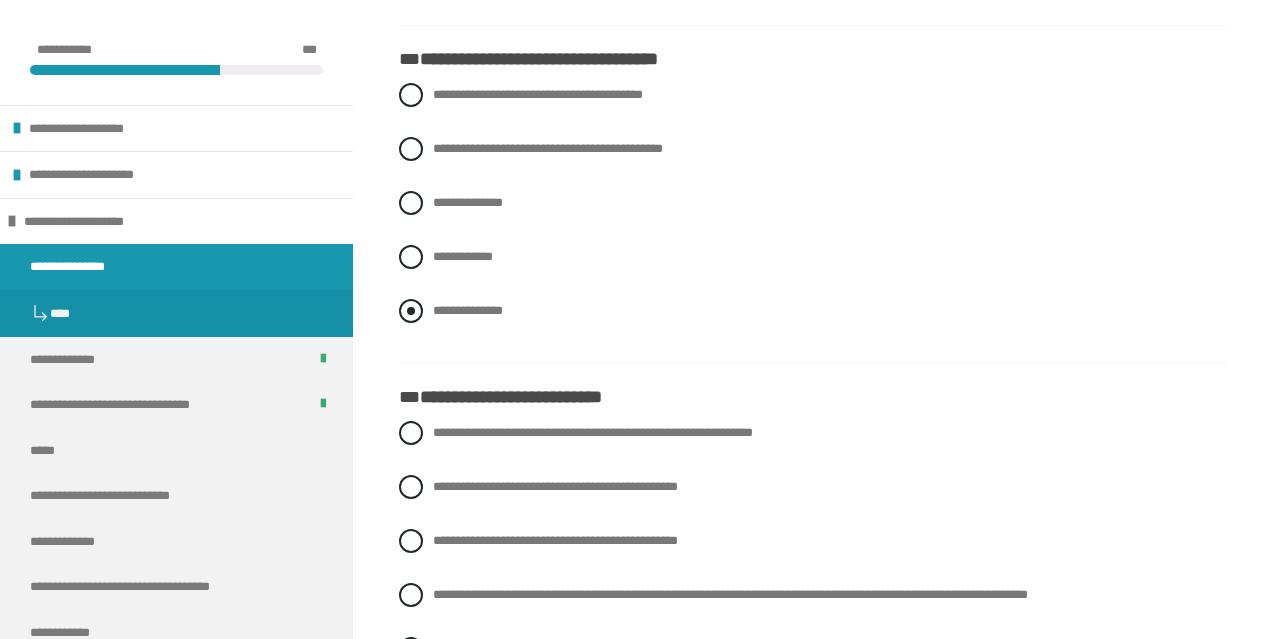 click on "**********" at bounding box center (468, 310) 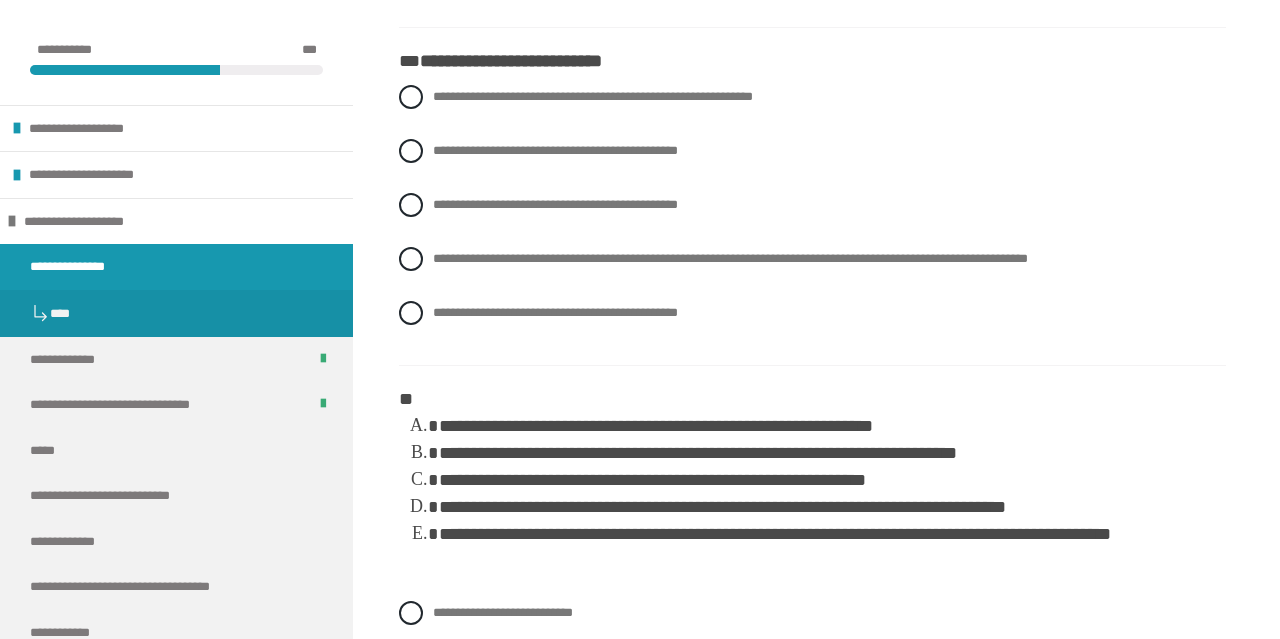 scroll, scrollTop: 1179, scrollLeft: 0, axis: vertical 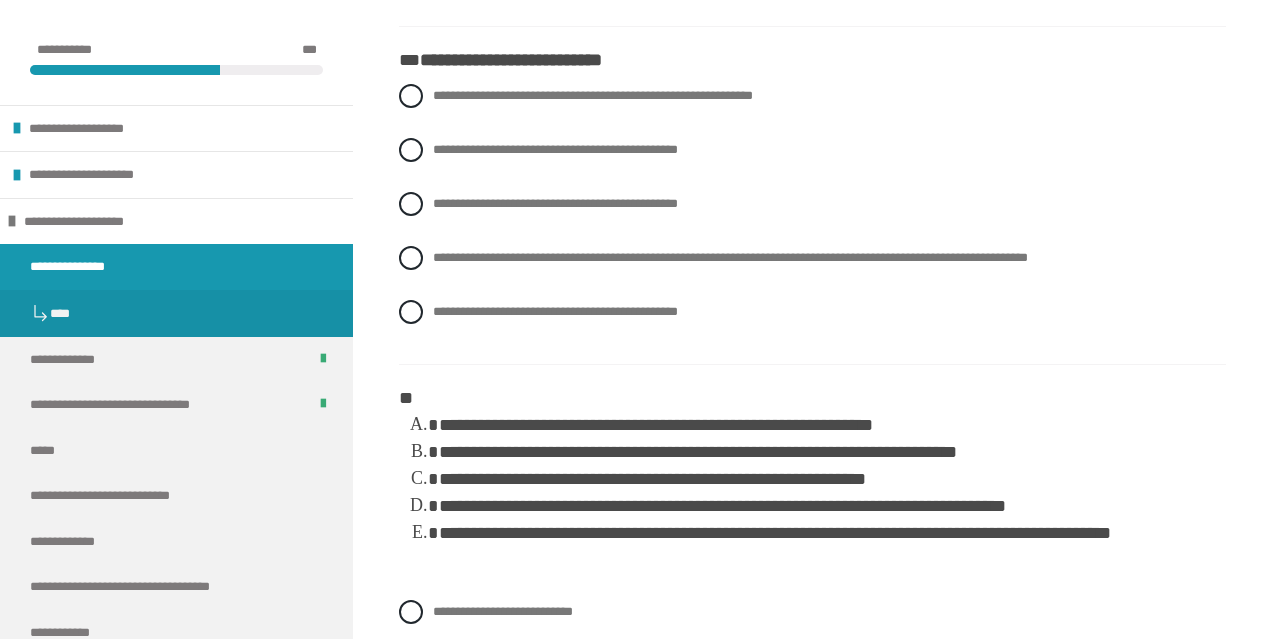 click on "**********" at bounding box center (812, 219) 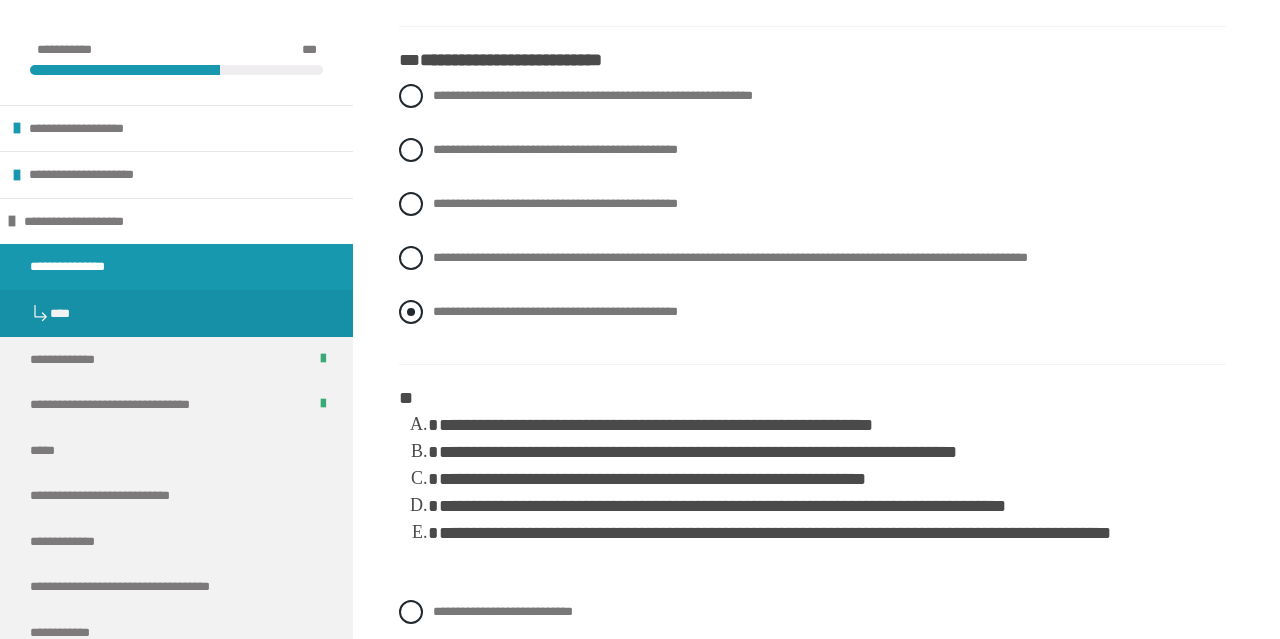 click on "**********" at bounding box center [555, 311] 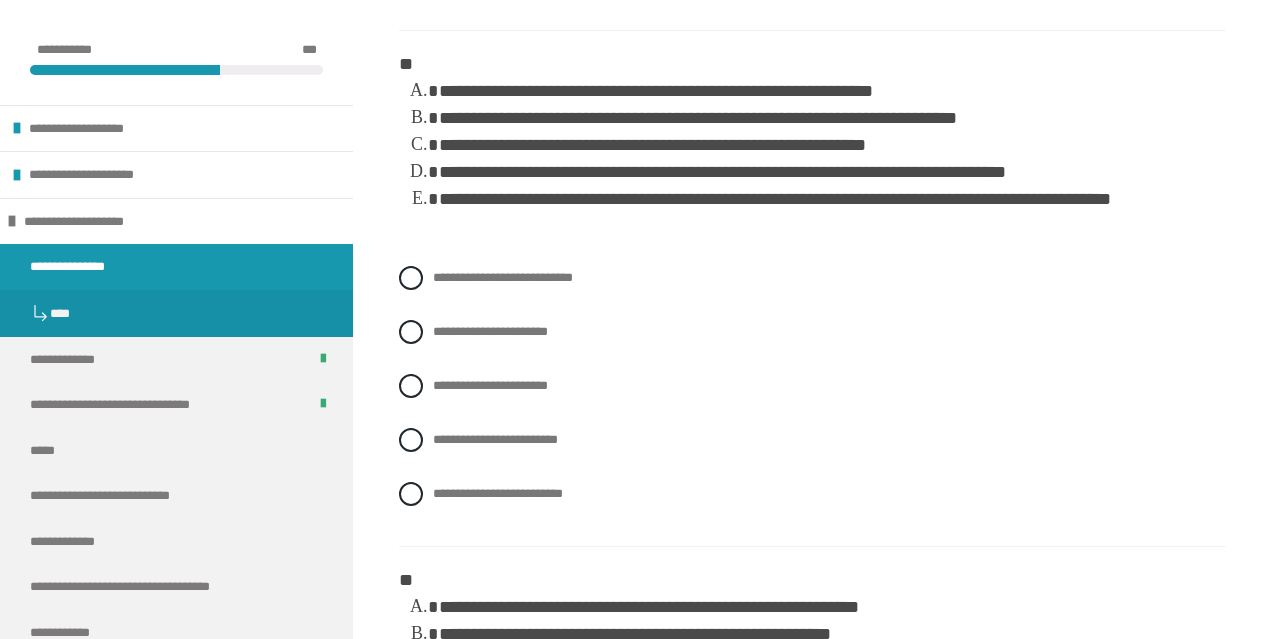 scroll, scrollTop: 1512, scrollLeft: 0, axis: vertical 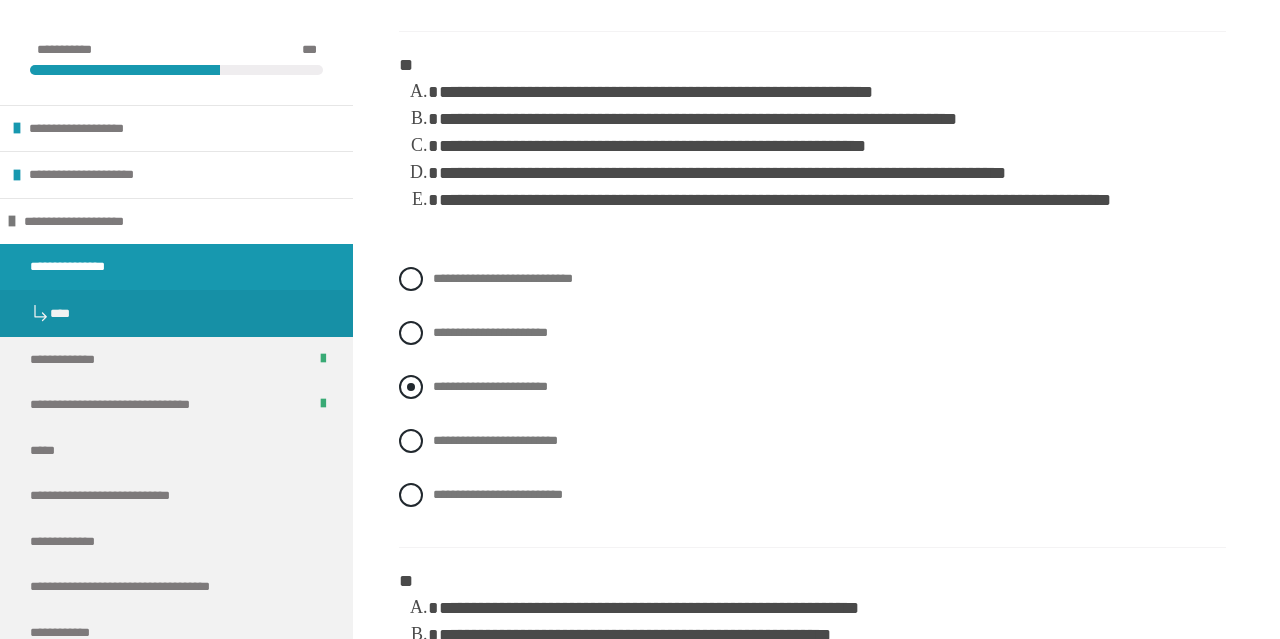 click on "**********" at bounding box center (490, 386) 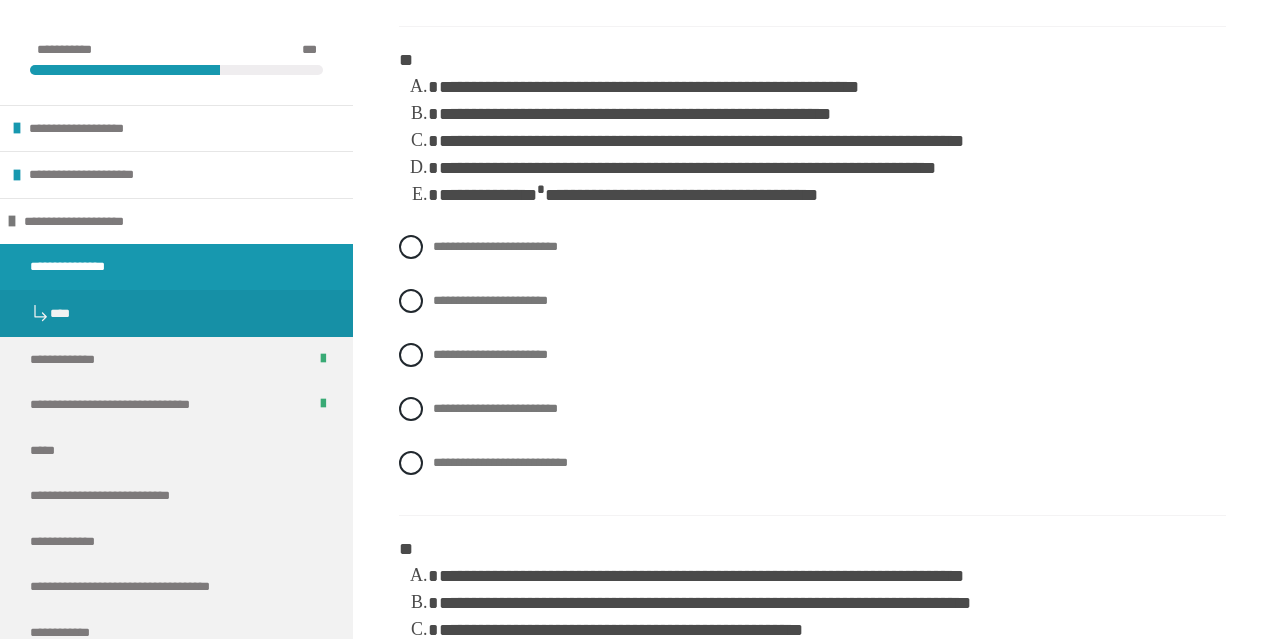 scroll, scrollTop: 2054, scrollLeft: 0, axis: vertical 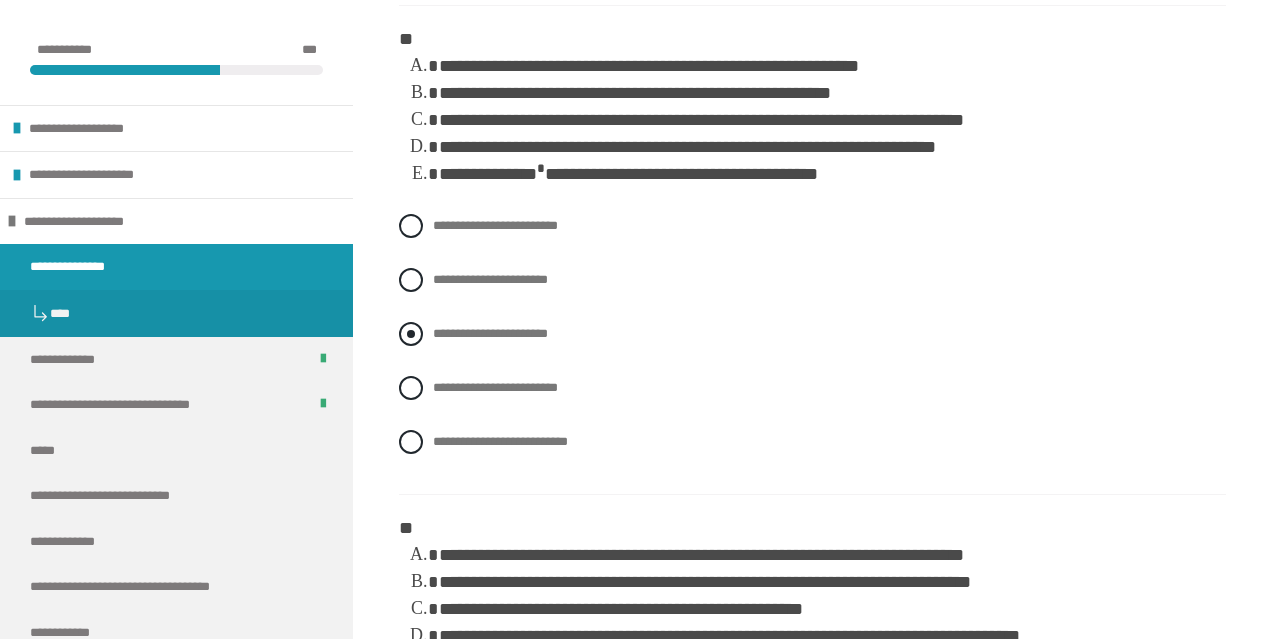 click on "**********" at bounding box center (490, 333) 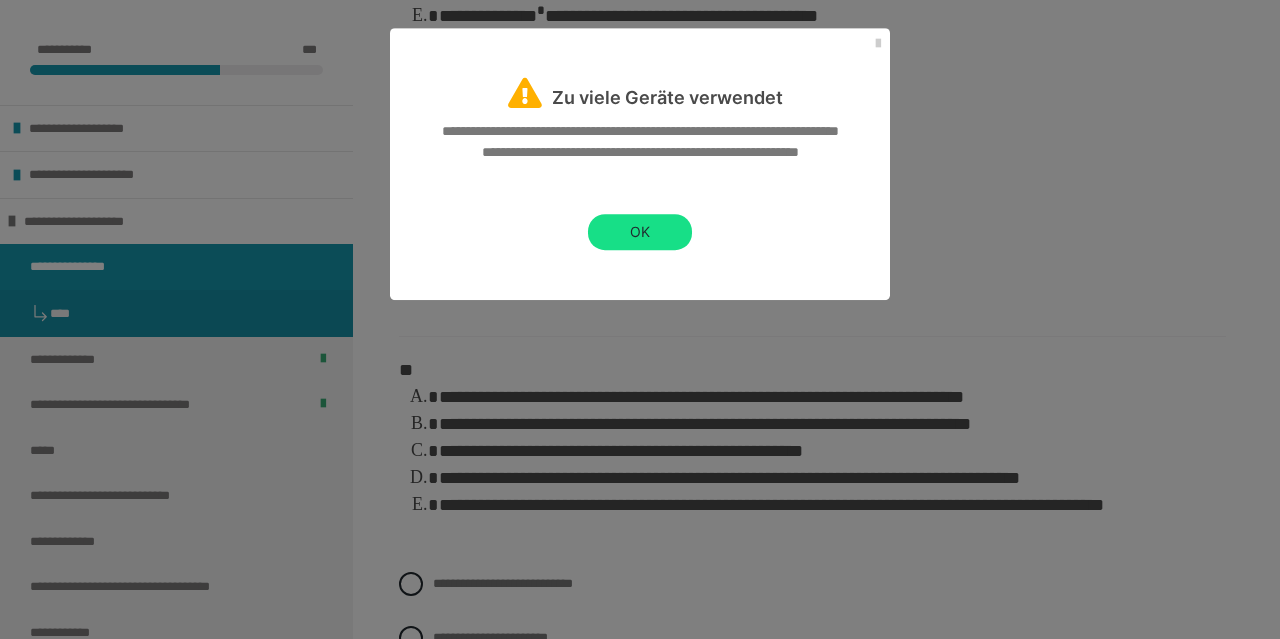 scroll, scrollTop: 2204, scrollLeft: 0, axis: vertical 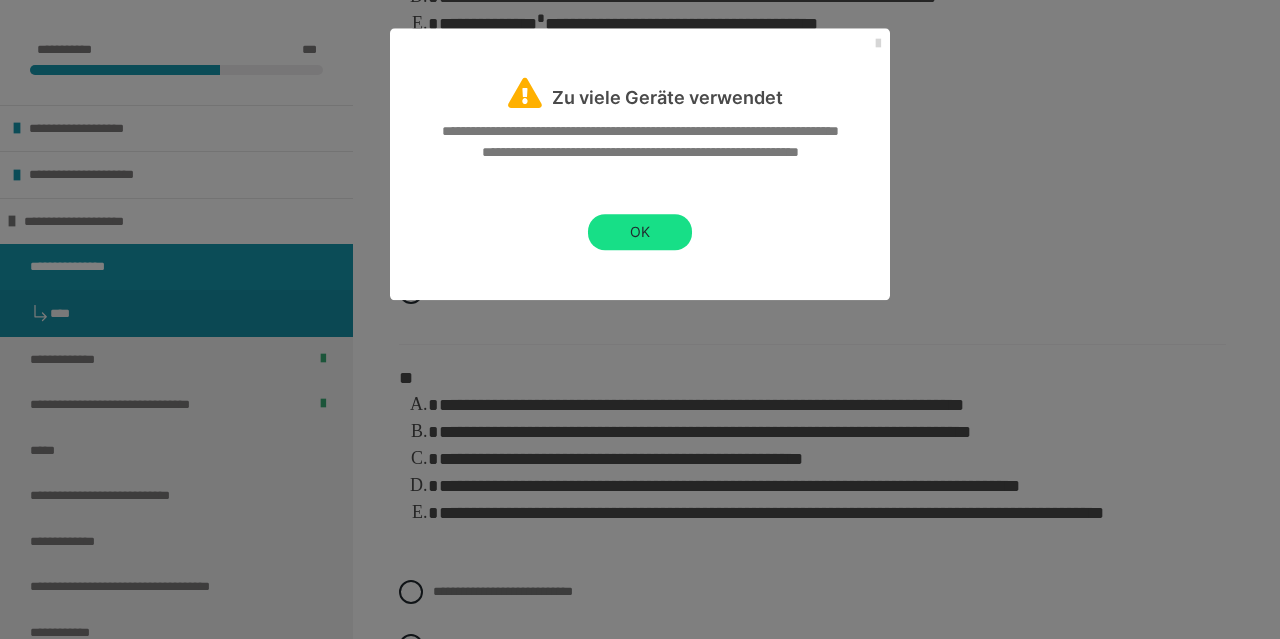 click at bounding box center [878, 44] 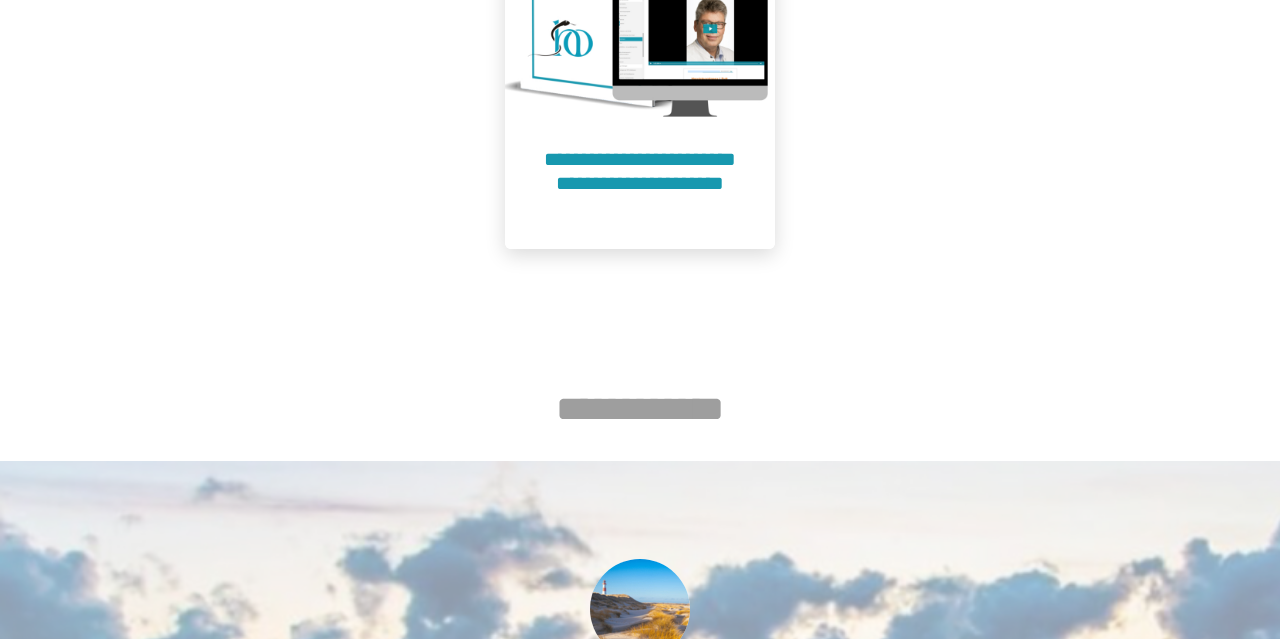 scroll, scrollTop: 1068, scrollLeft: 0, axis: vertical 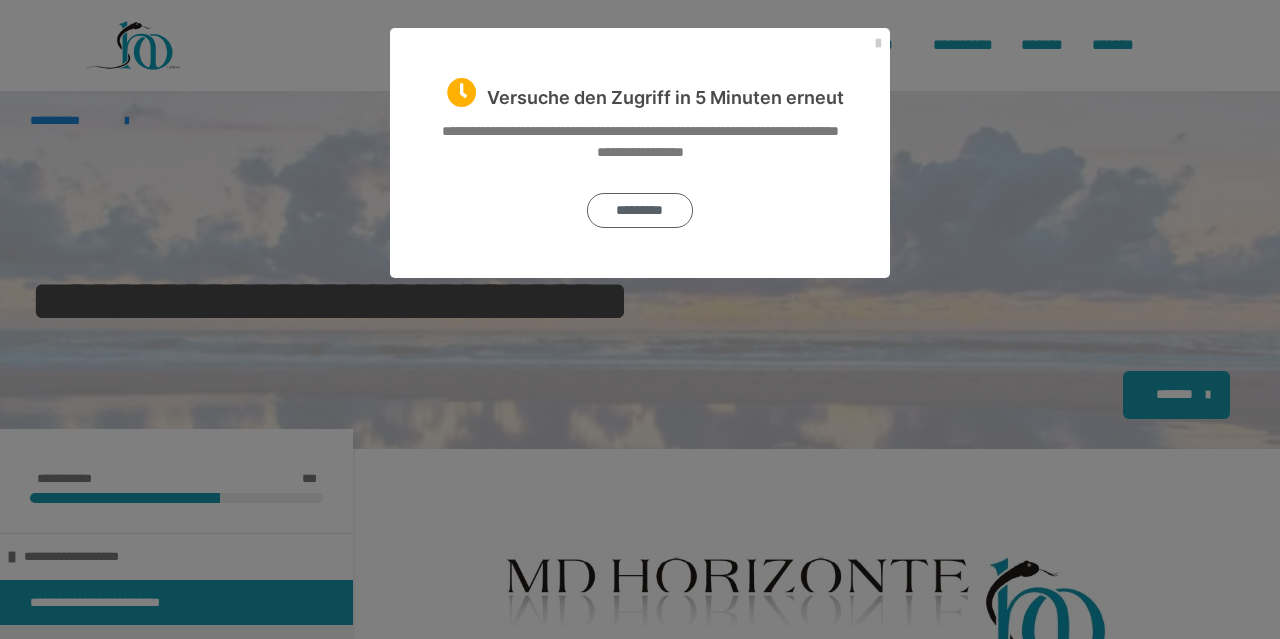 click on "*********" at bounding box center (640, 210) 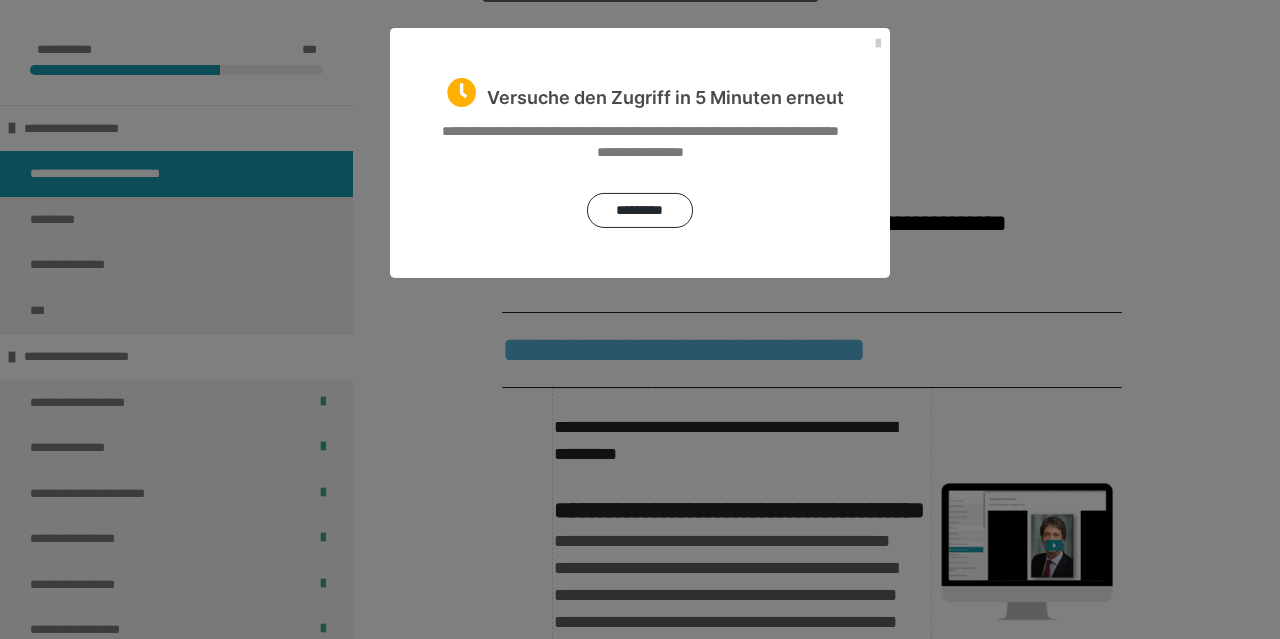 scroll, scrollTop: 1830, scrollLeft: 0, axis: vertical 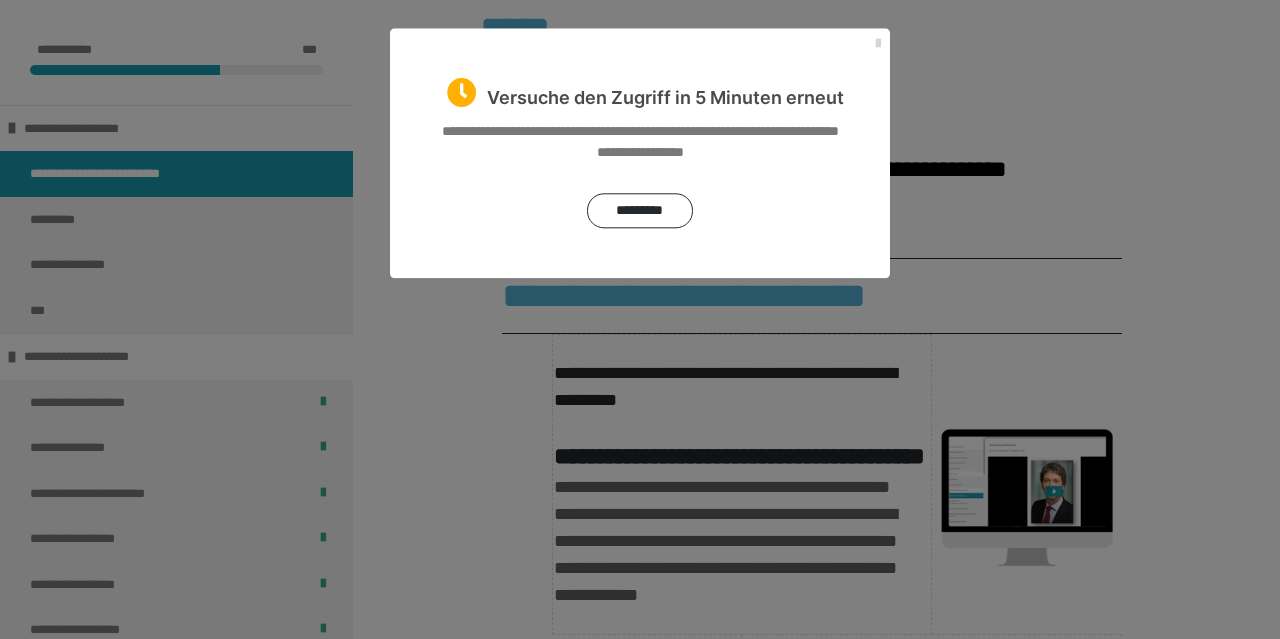 click at bounding box center (878, 44) 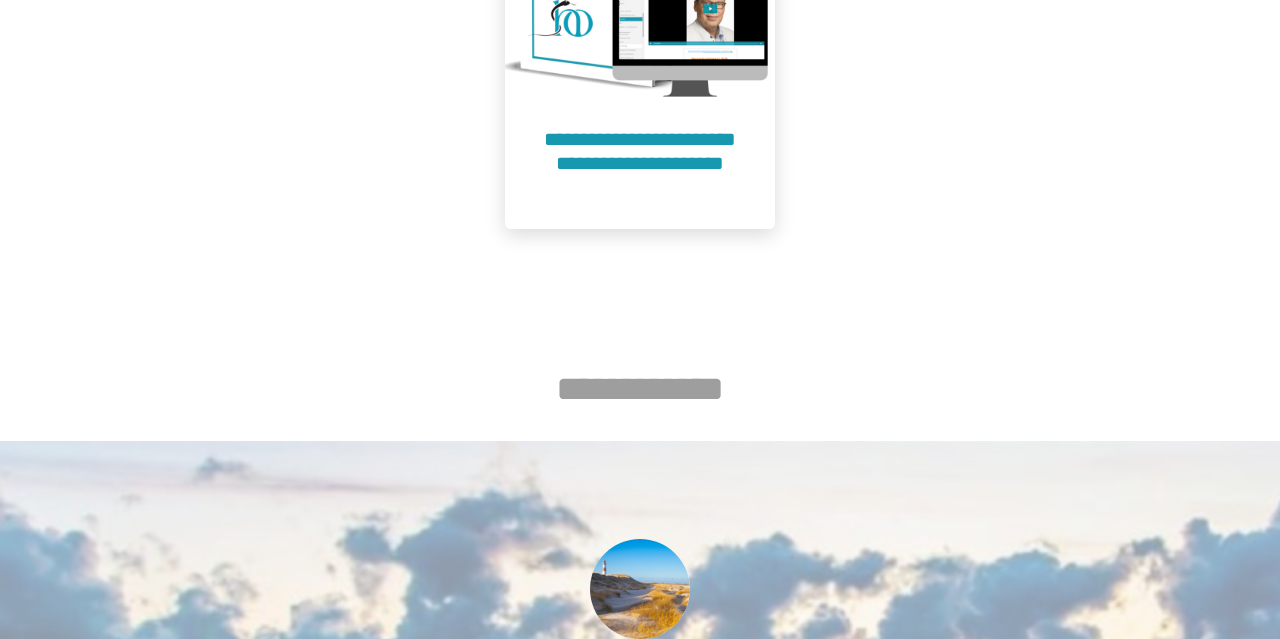 scroll, scrollTop: 1046, scrollLeft: 0, axis: vertical 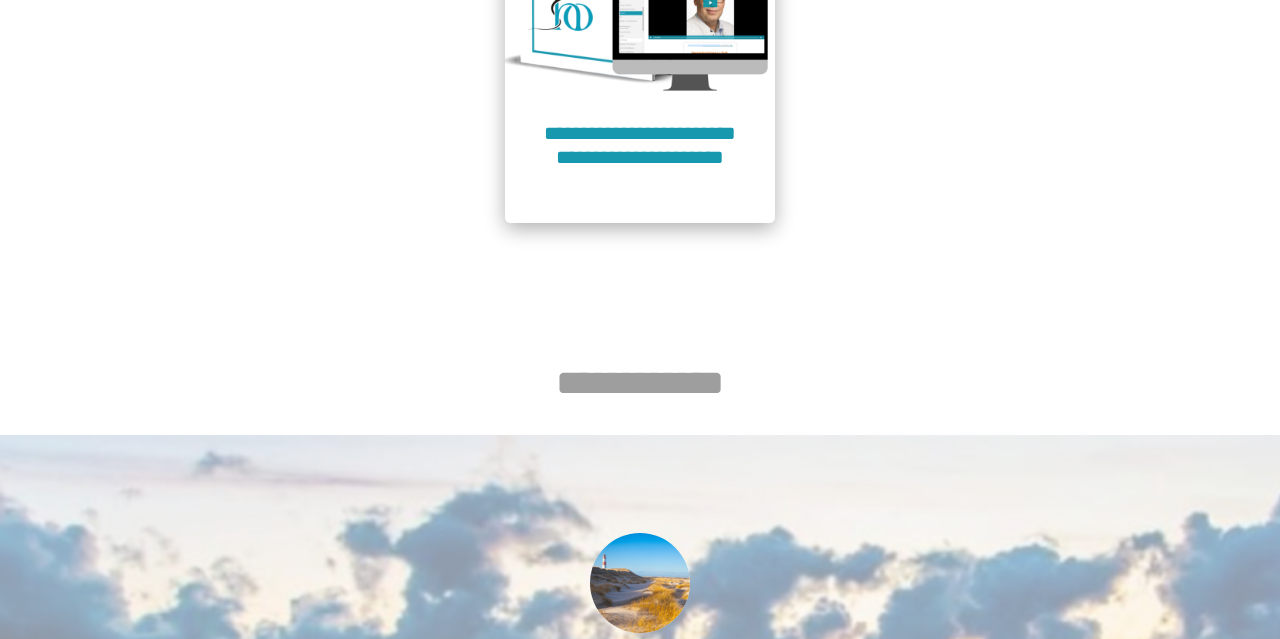 click on "**********" at bounding box center (640, 157) 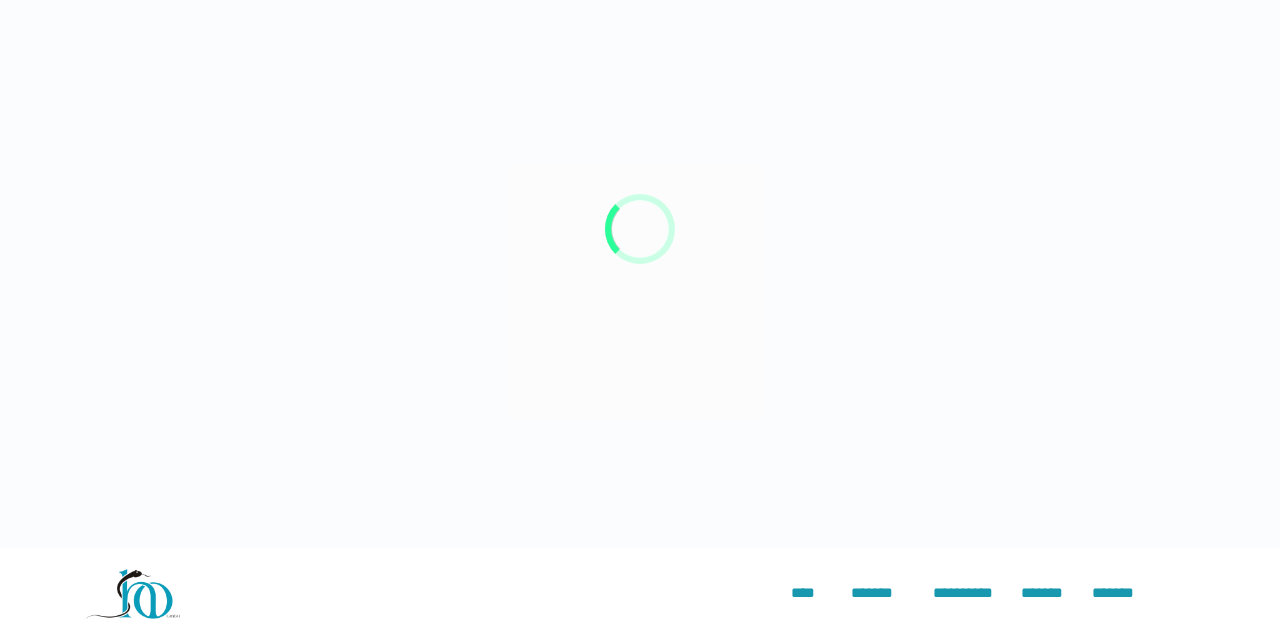 scroll, scrollTop: 91, scrollLeft: 0, axis: vertical 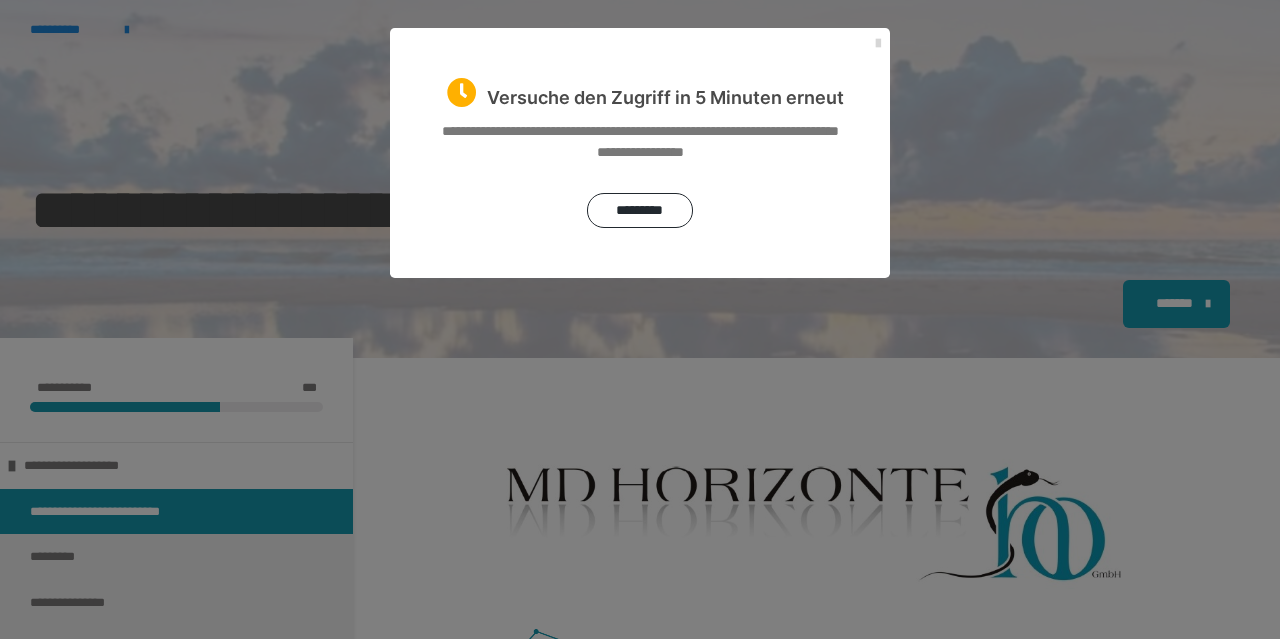 click at bounding box center (878, 44) 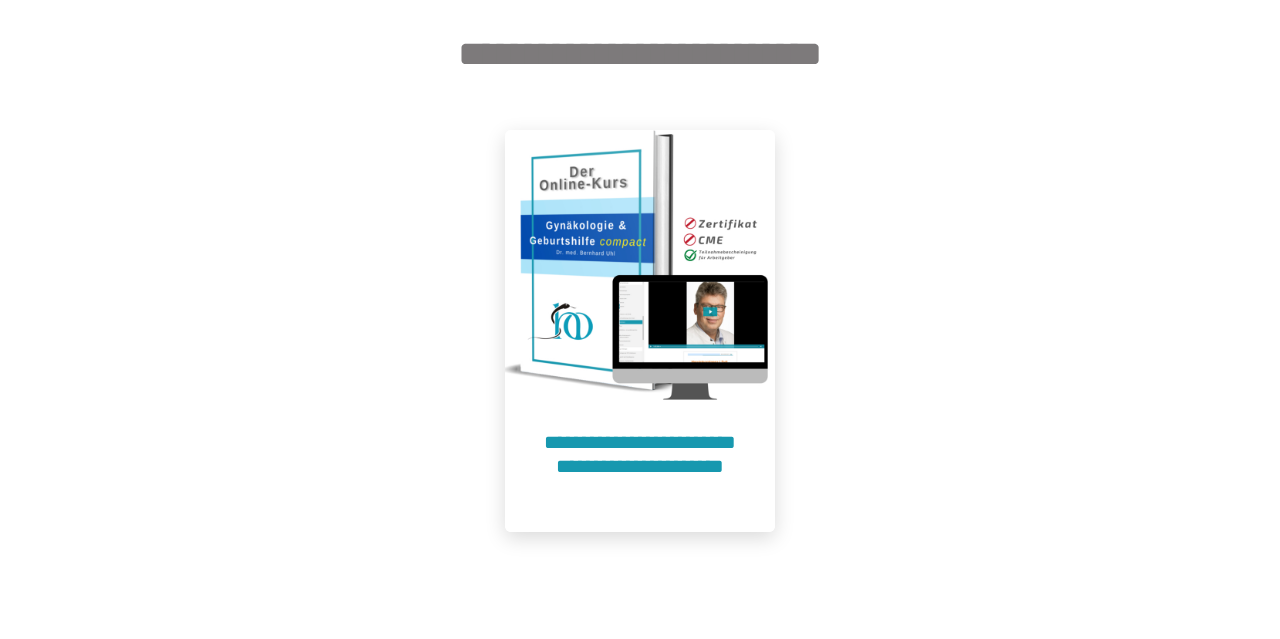scroll, scrollTop: 703, scrollLeft: 0, axis: vertical 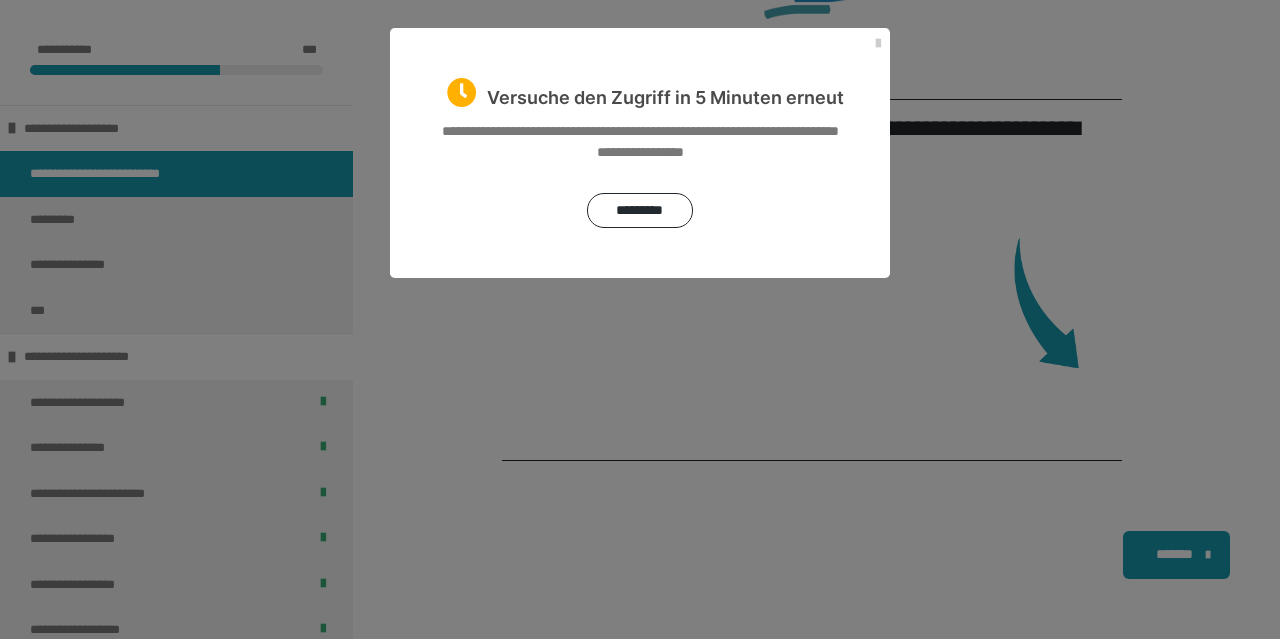 click on "**********" at bounding box center (640, 319) 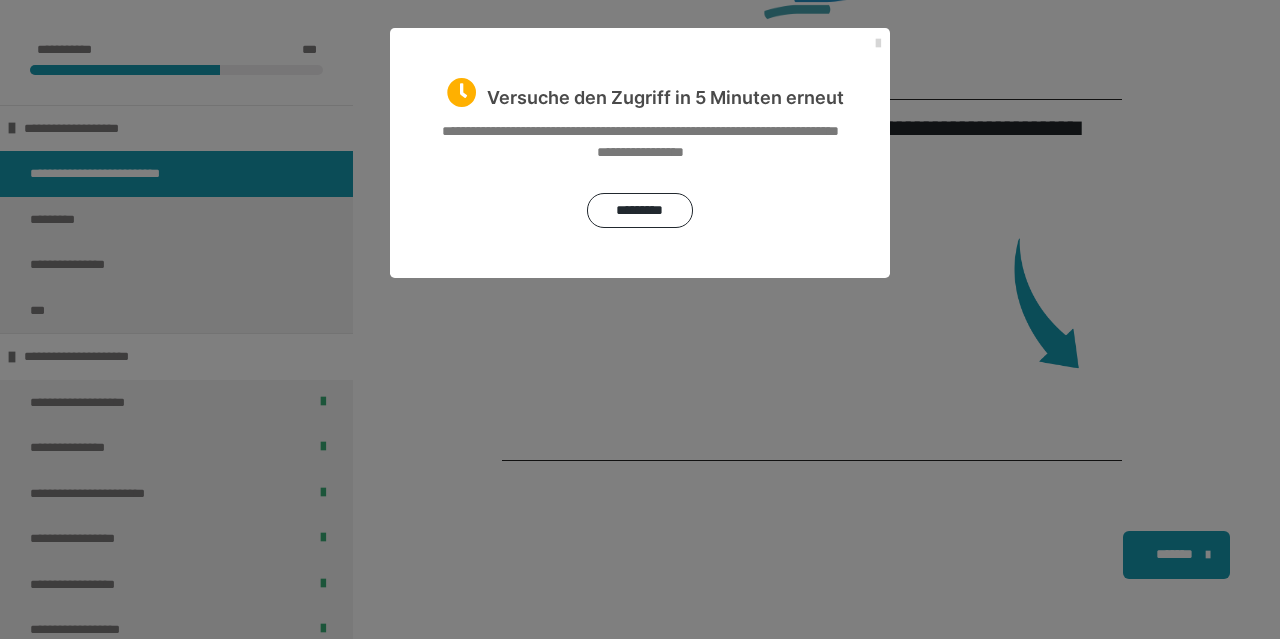 click at bounding box center [878, 44] 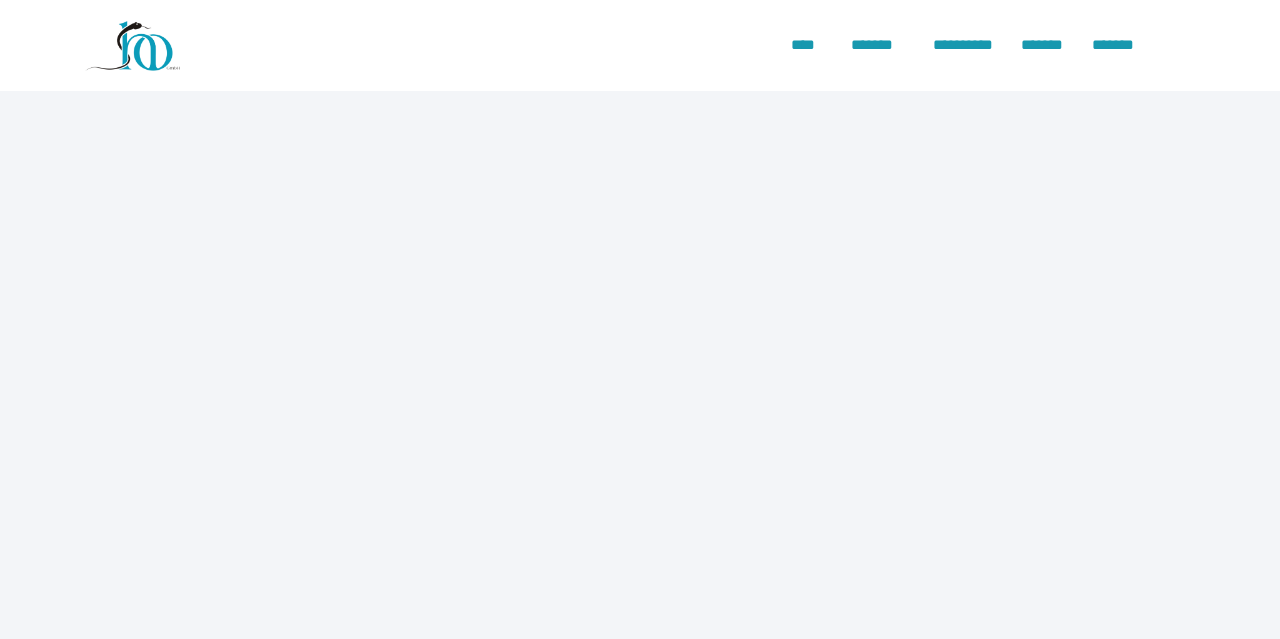 scroll, scrollTop: 0, scrollLeft: 0, axis: both 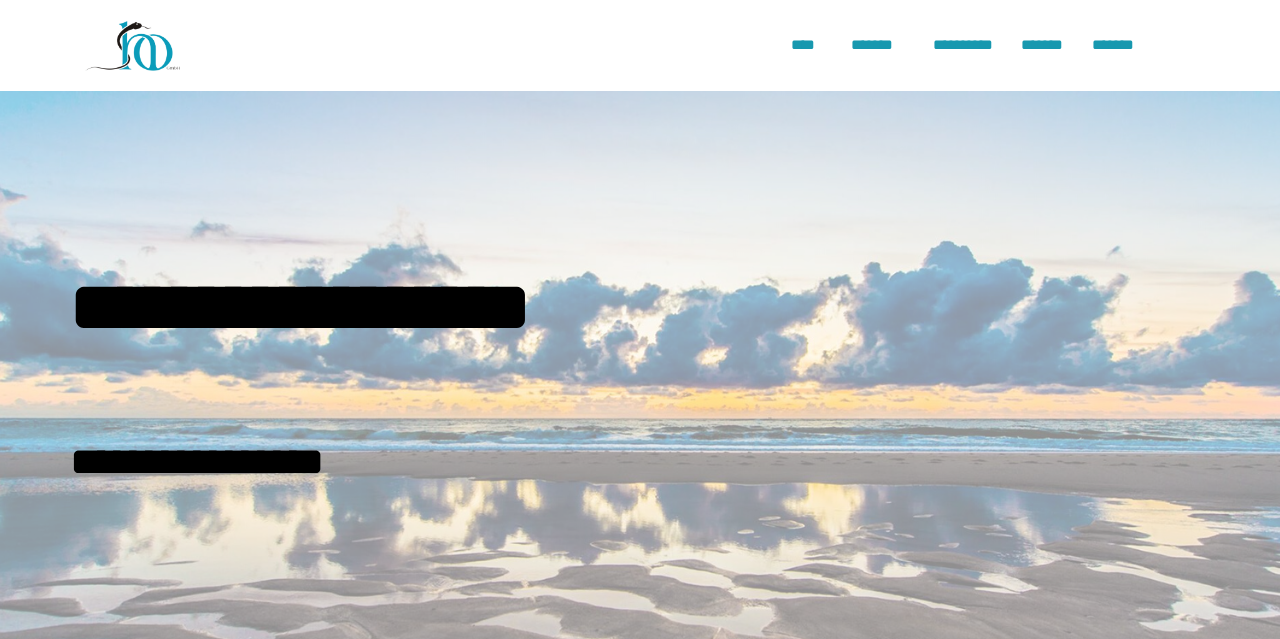 click at bounding box center [132, 46] 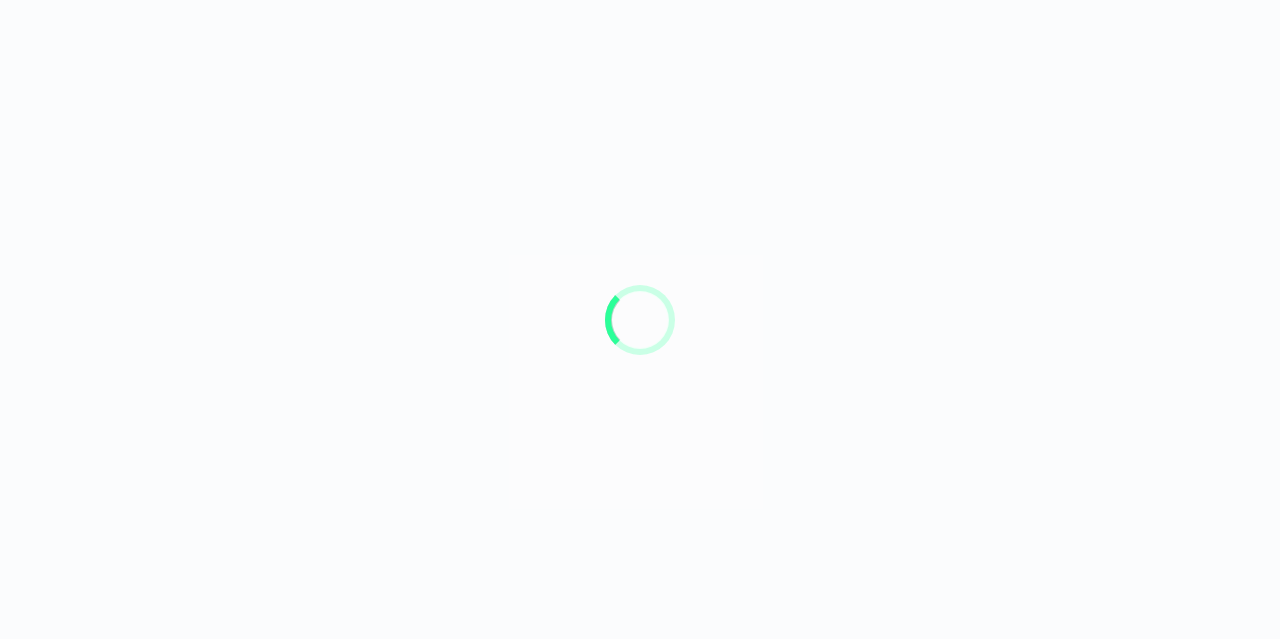 scroll, scrollTop: 0, scrollLeft: 0, axis: both 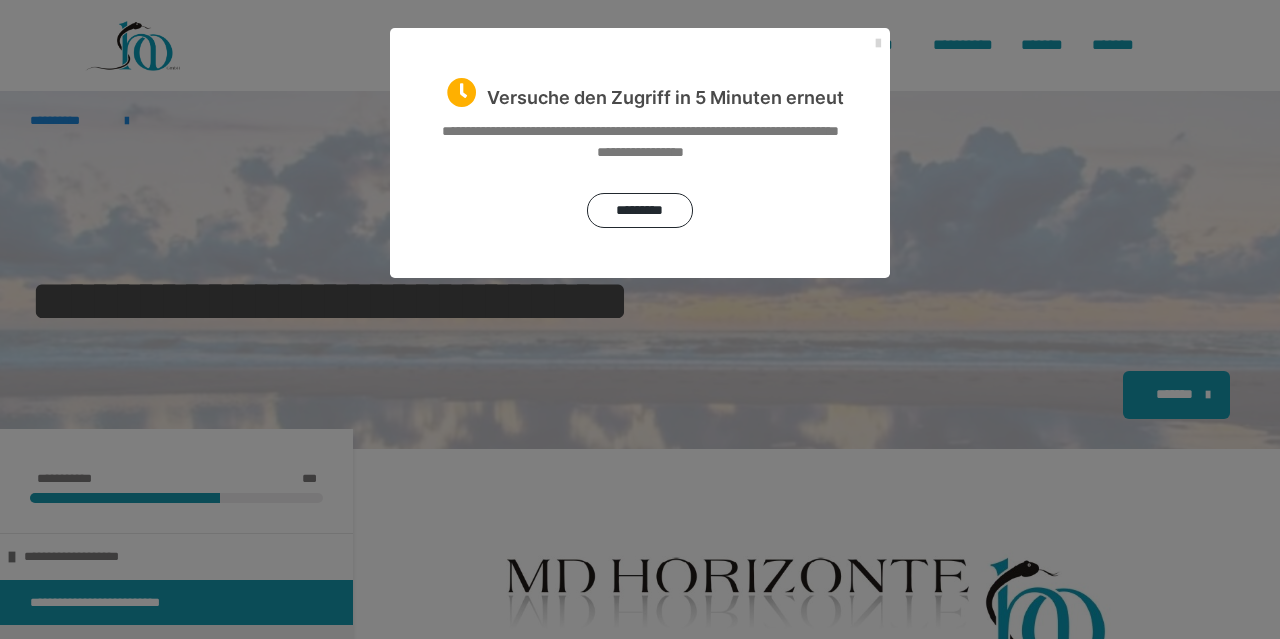 click at bounding box center [878, 44] 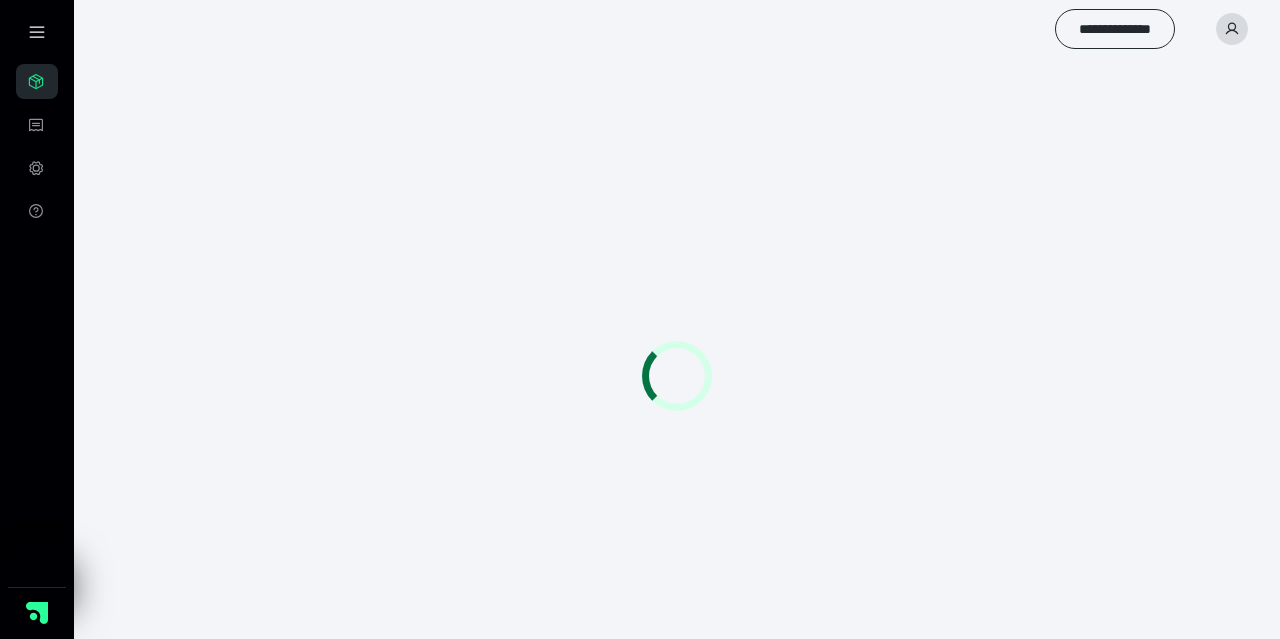 scroll, scrollTop: 0, scrollLeft: 0, axis: both 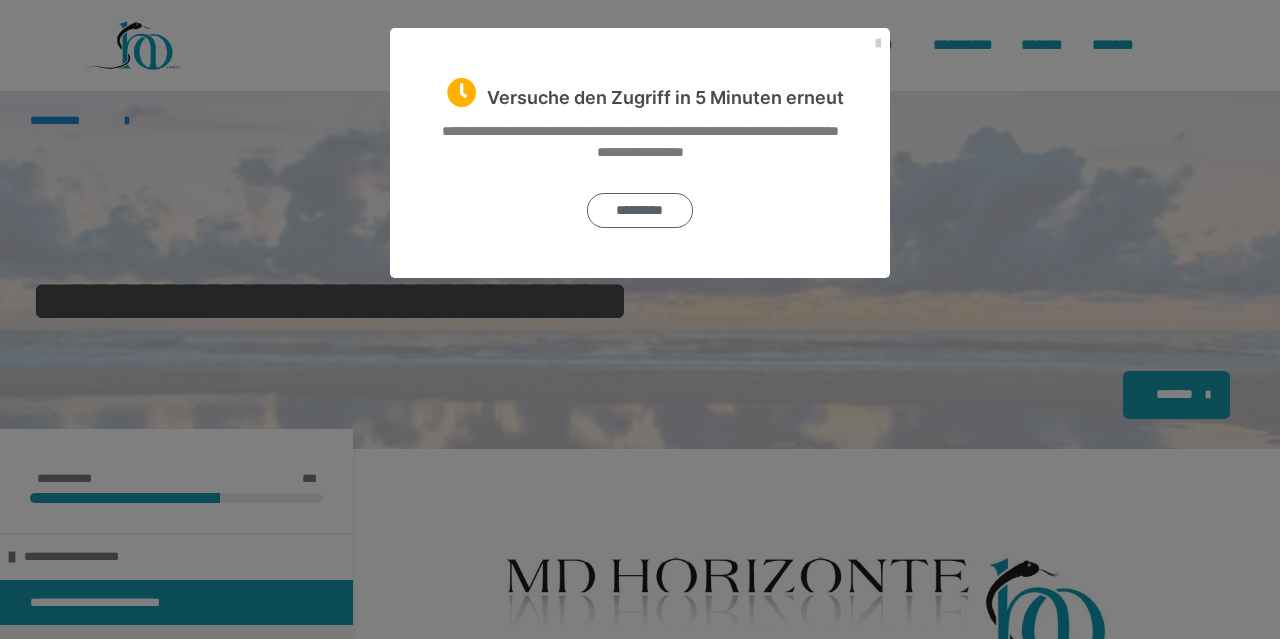 click on "*********" at bounding box center [640, 210] 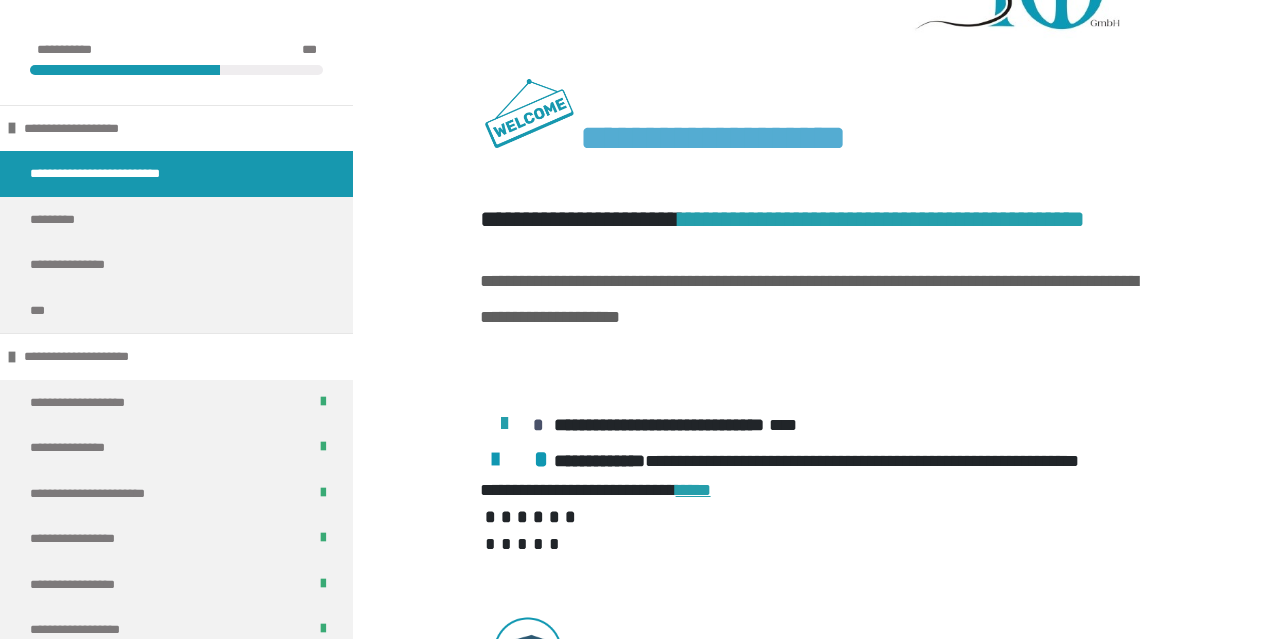scroll, scrollTop: 670, scrollLeft: 0, axis: vertical 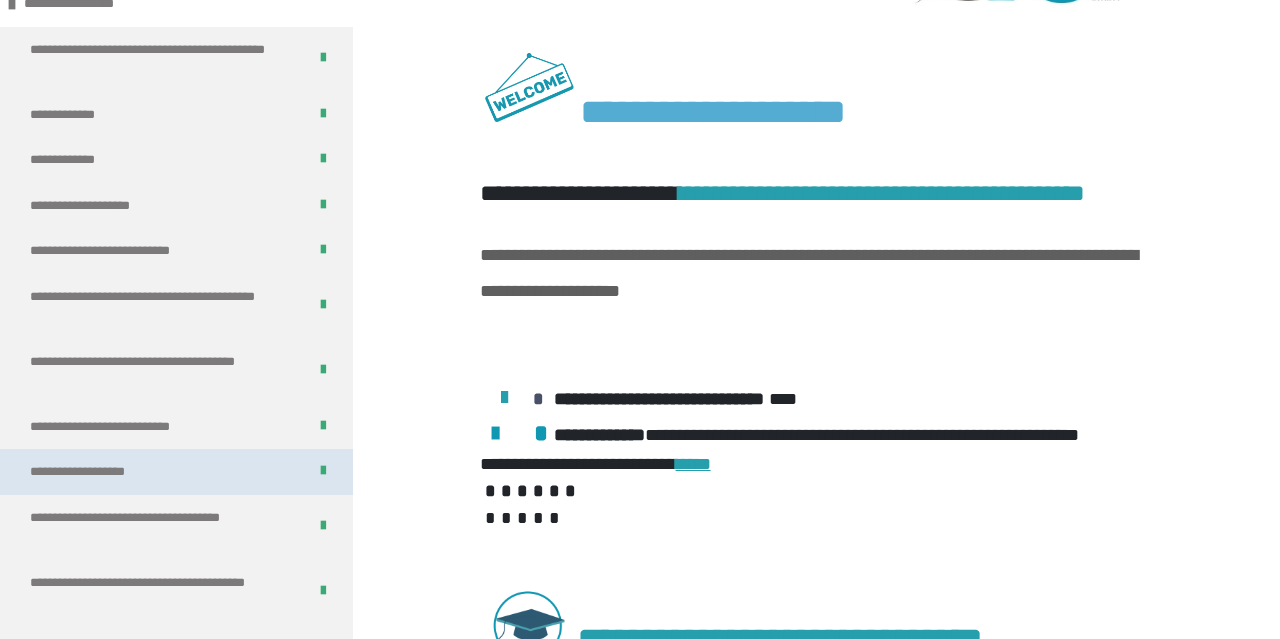 click on "**********" at bounding box center [107, 472] 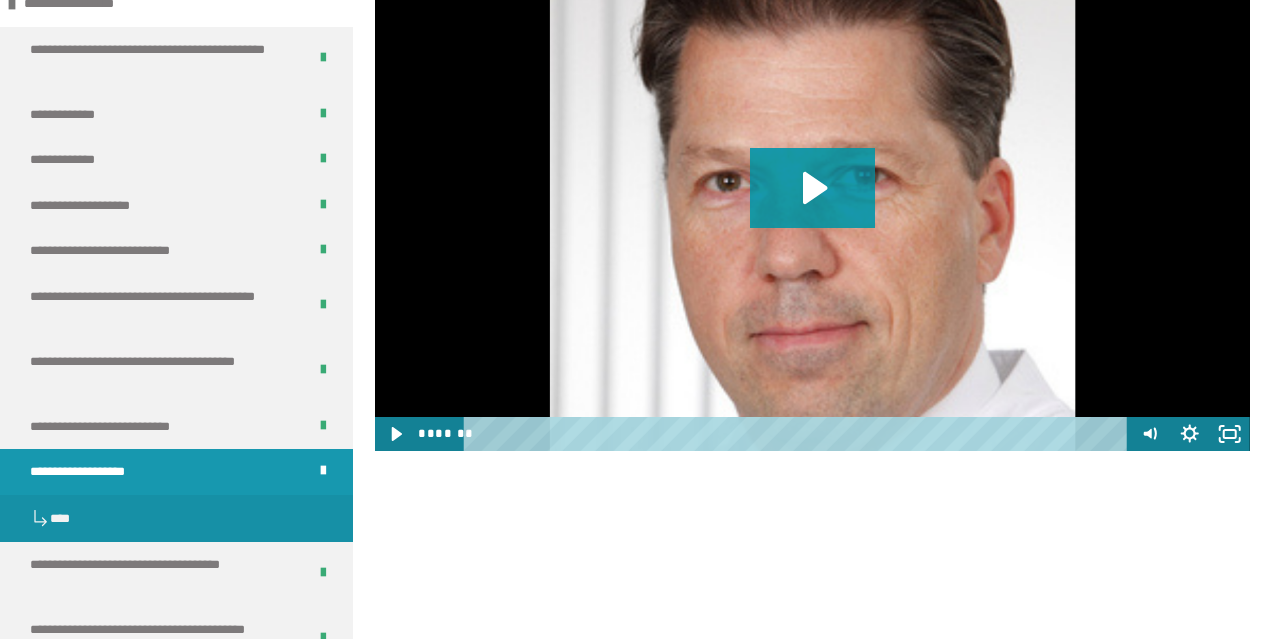 scroll, scrollTop: 3212, scrollLeft: 0, axis: vertical 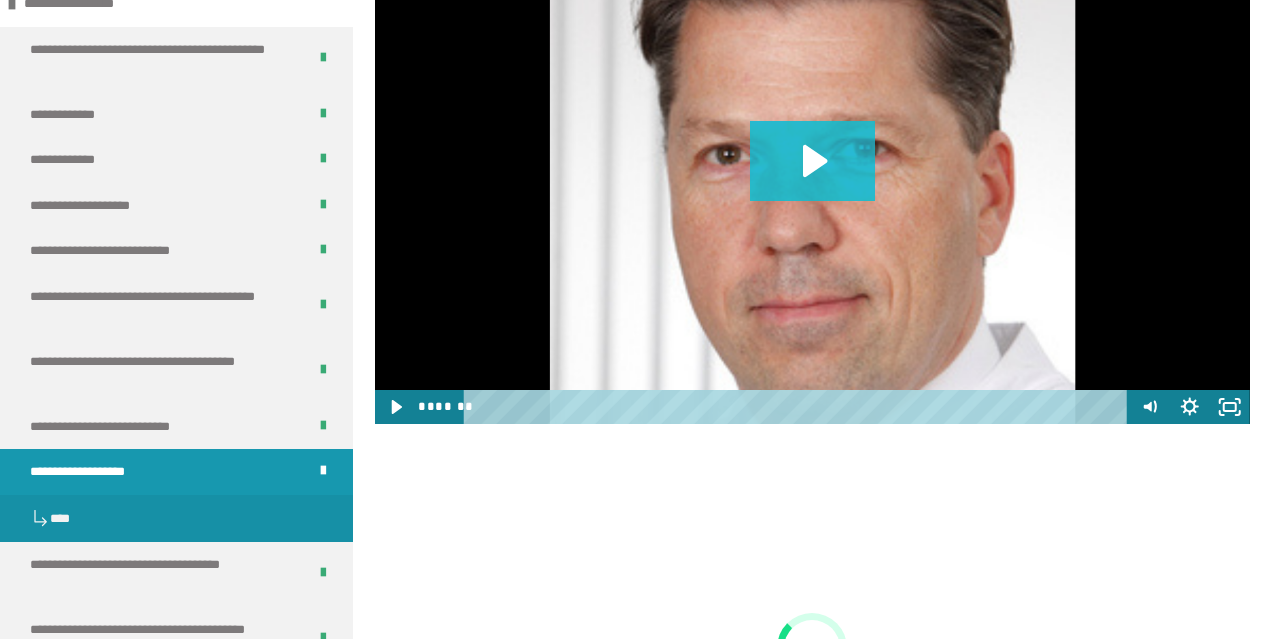 click 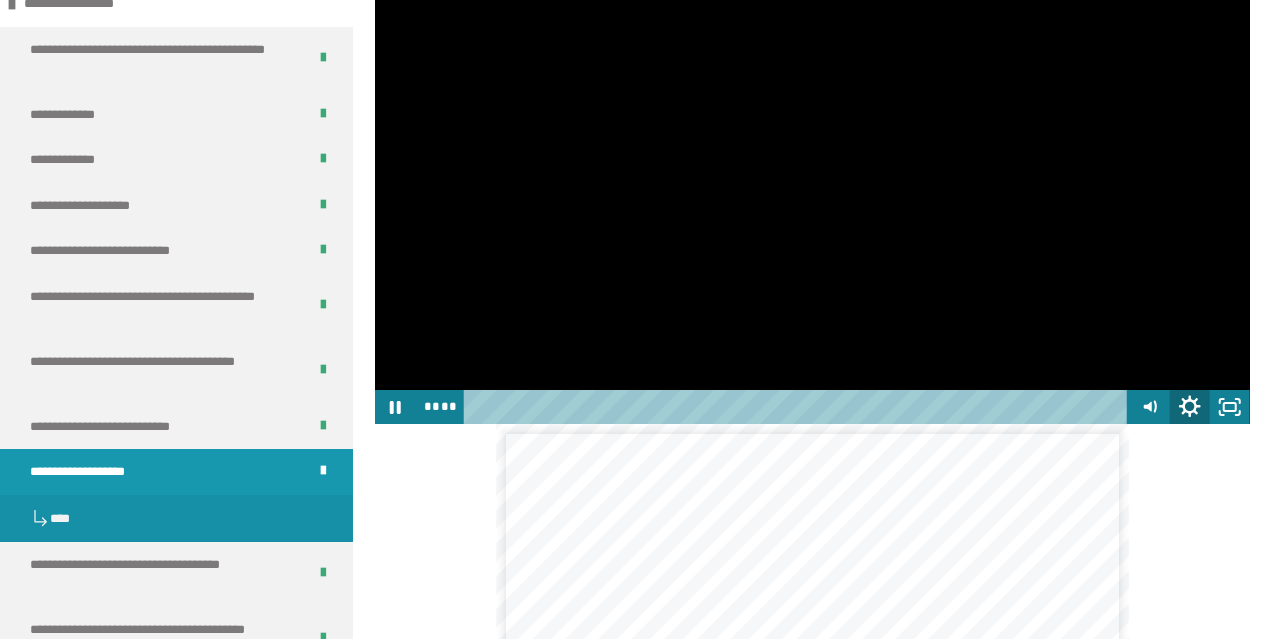 click 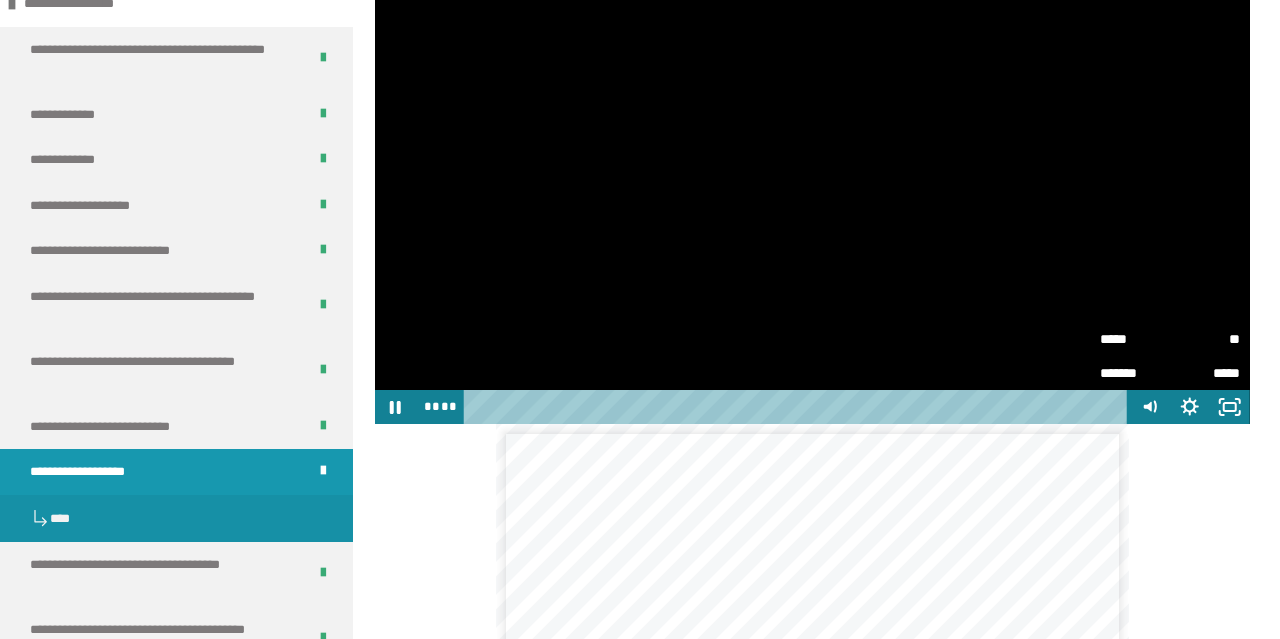 click on "**" at bounding box center (1205, 339) 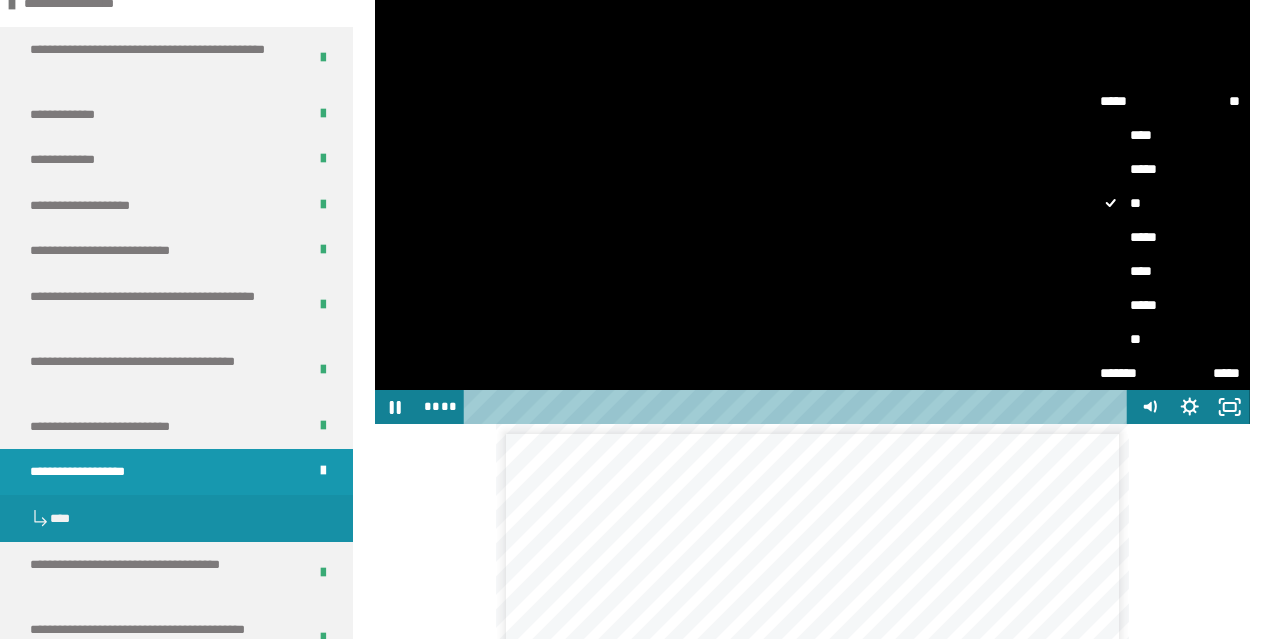 click on "*****" at bounding box center [1170, 237] 